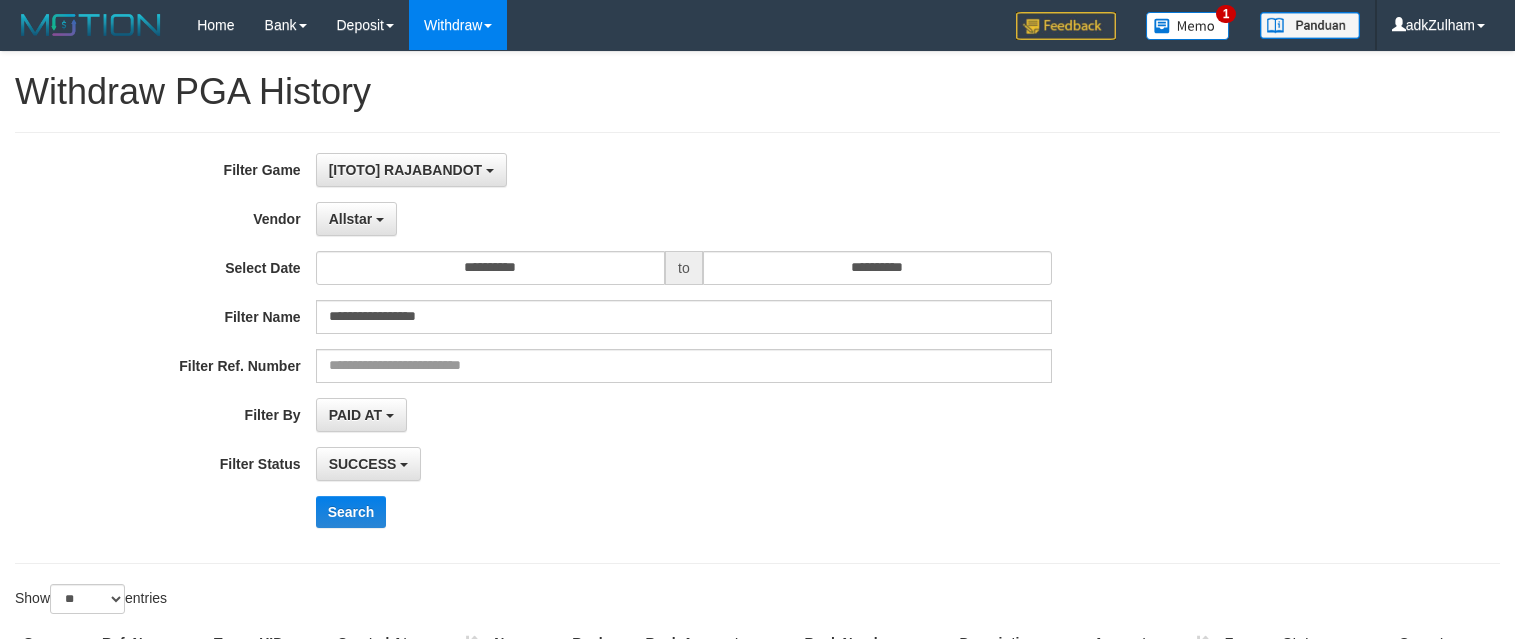 select on "**********" 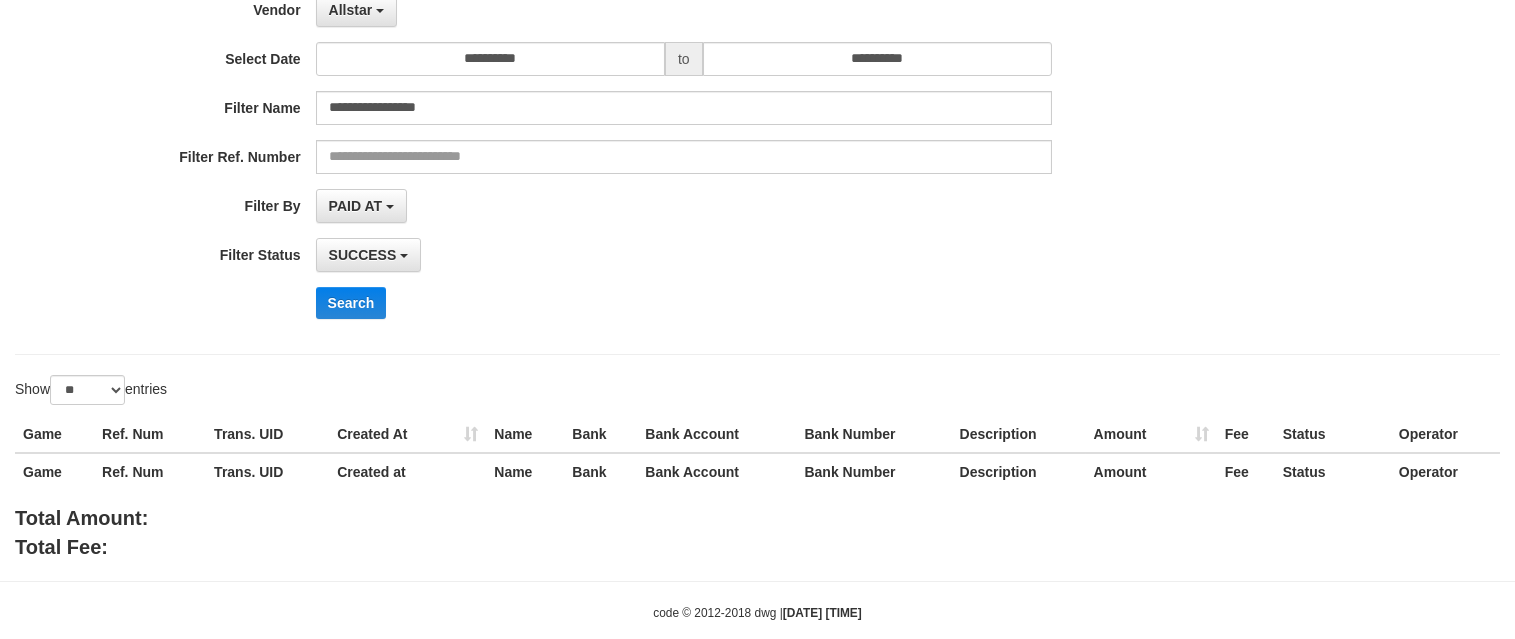 scroll, scrollTop: 17, scrollLeft: 0, axis: vertical 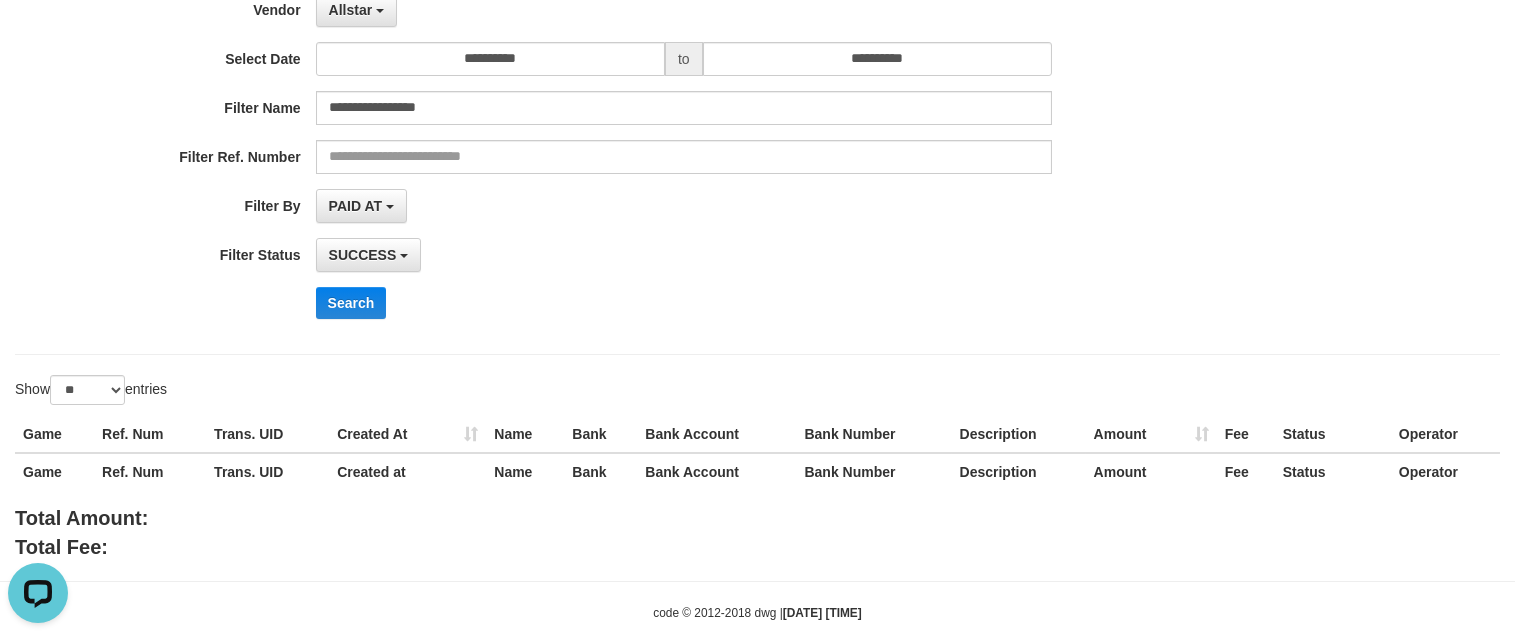 drag, startPoint x: 1066, startPoint y: 59, endPoint x: 1059, endPoint y: 47, distance: 13.892444 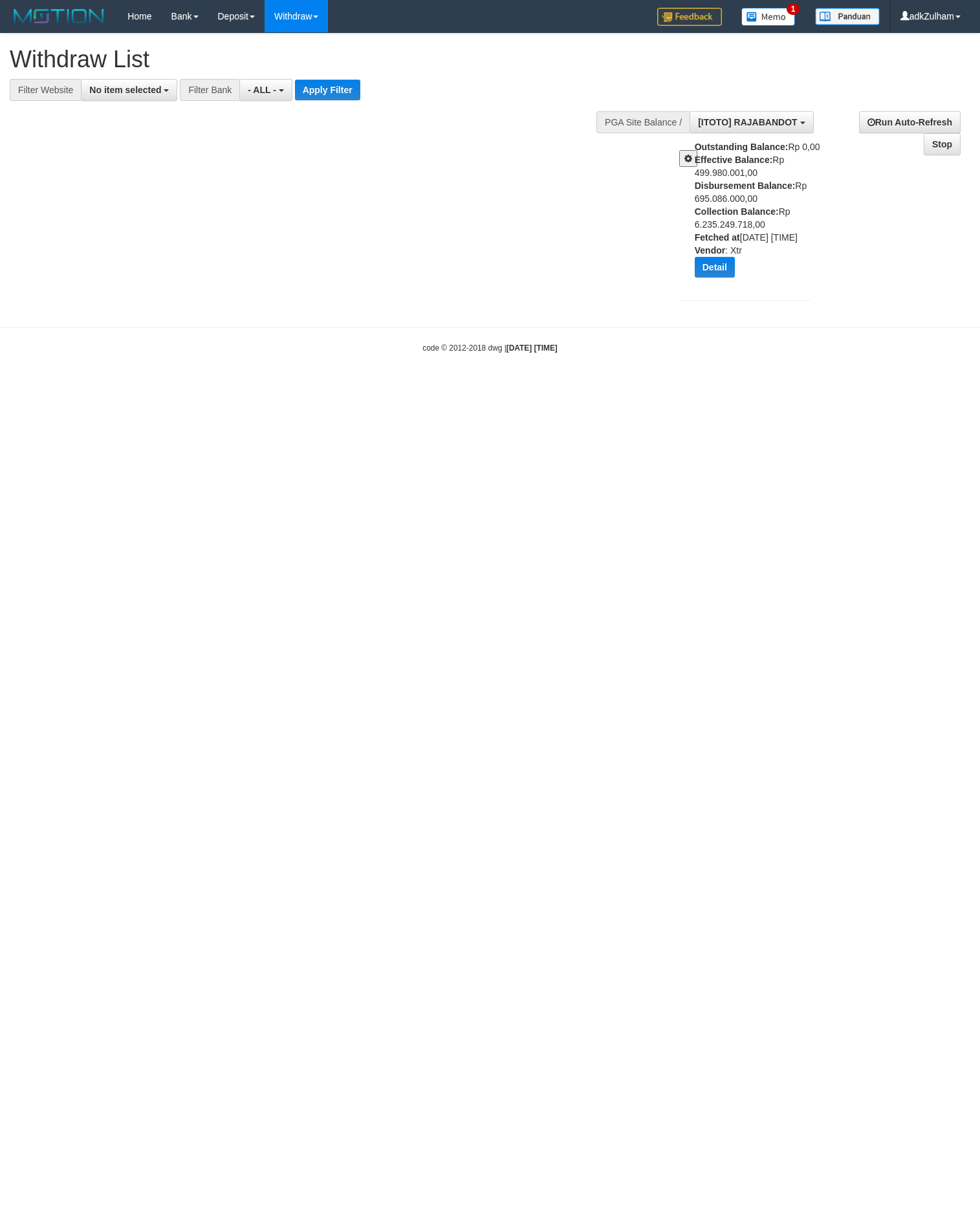 select 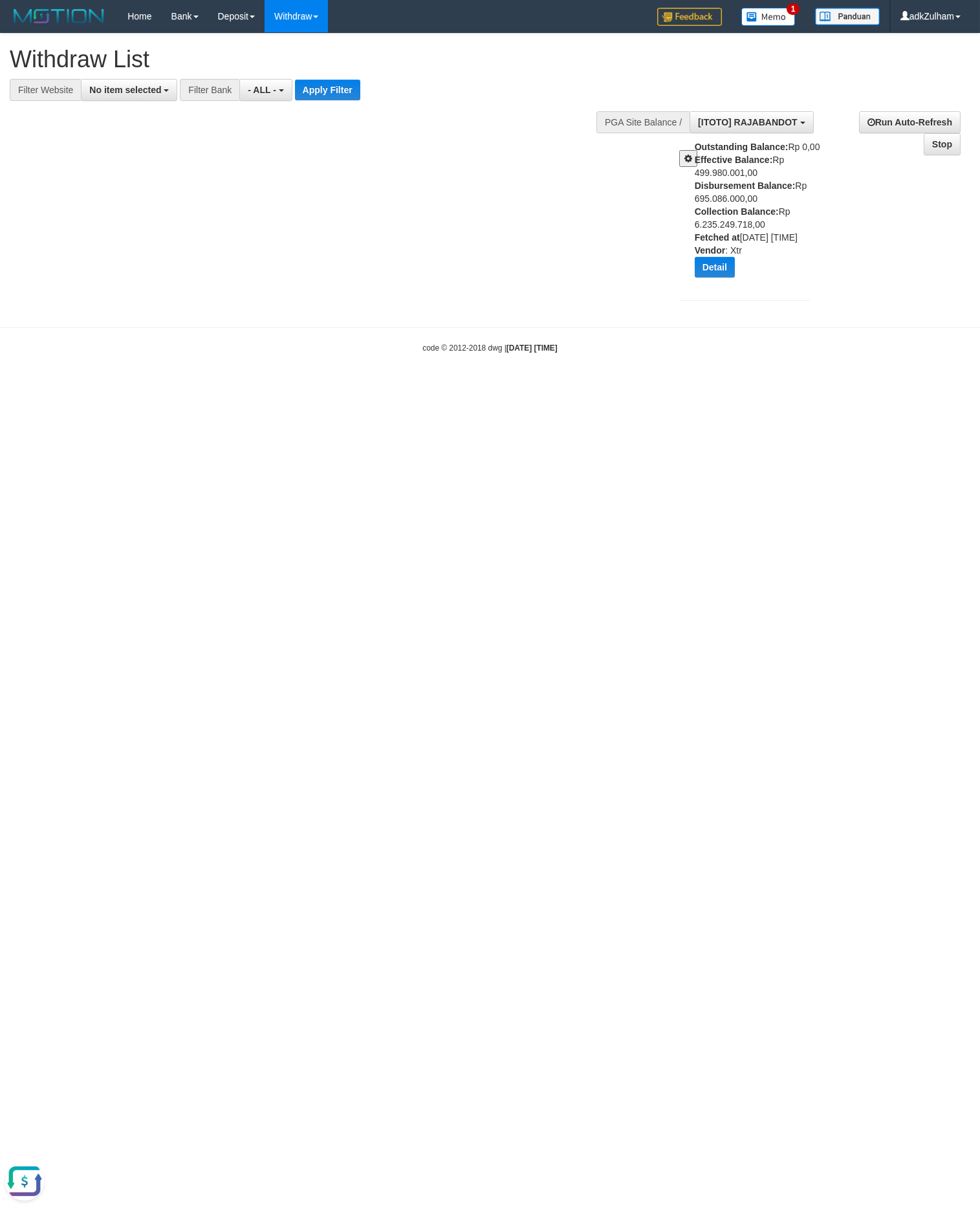 scroll, scrollTop: 0, scrollLeft: 0, axis: both 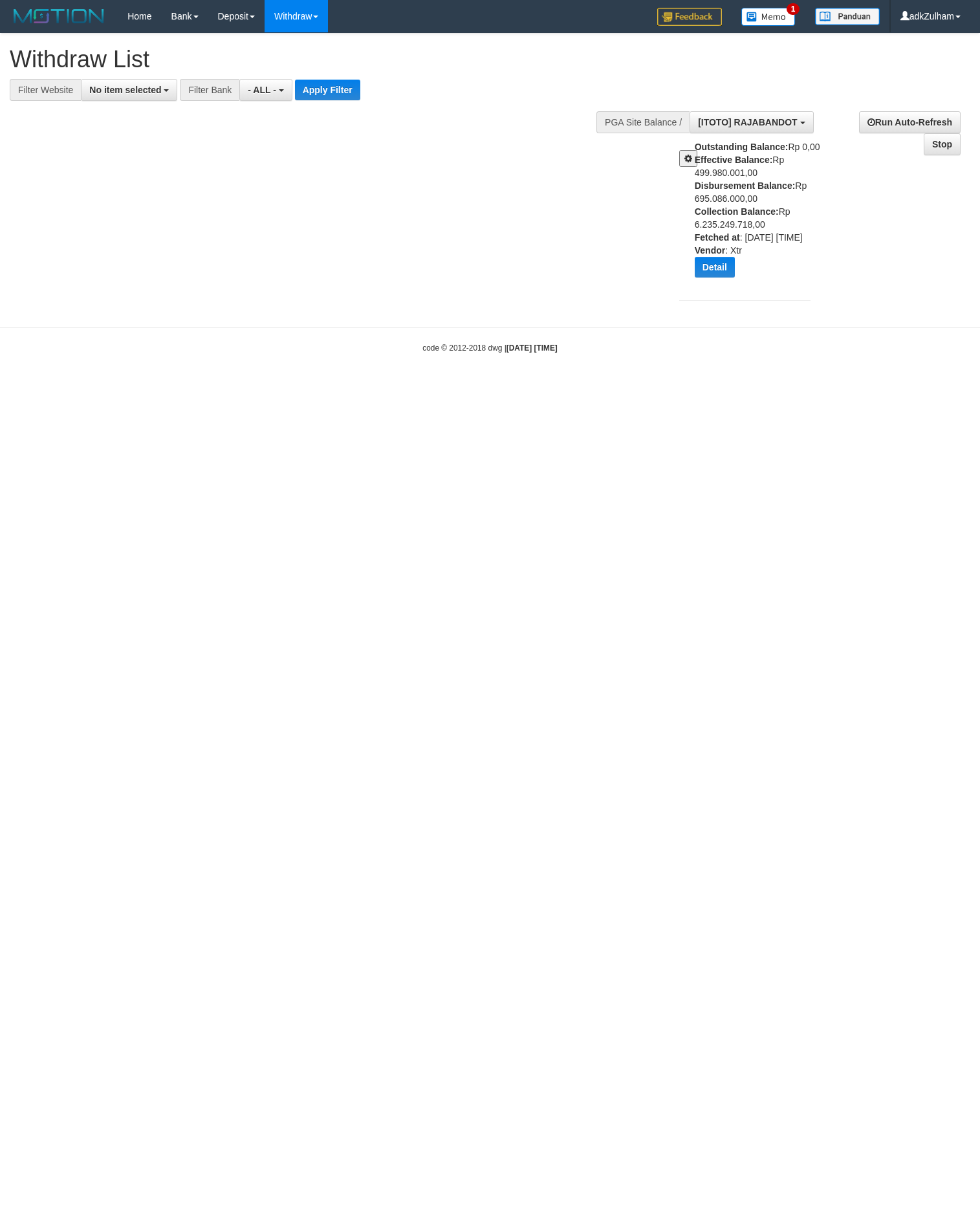 select 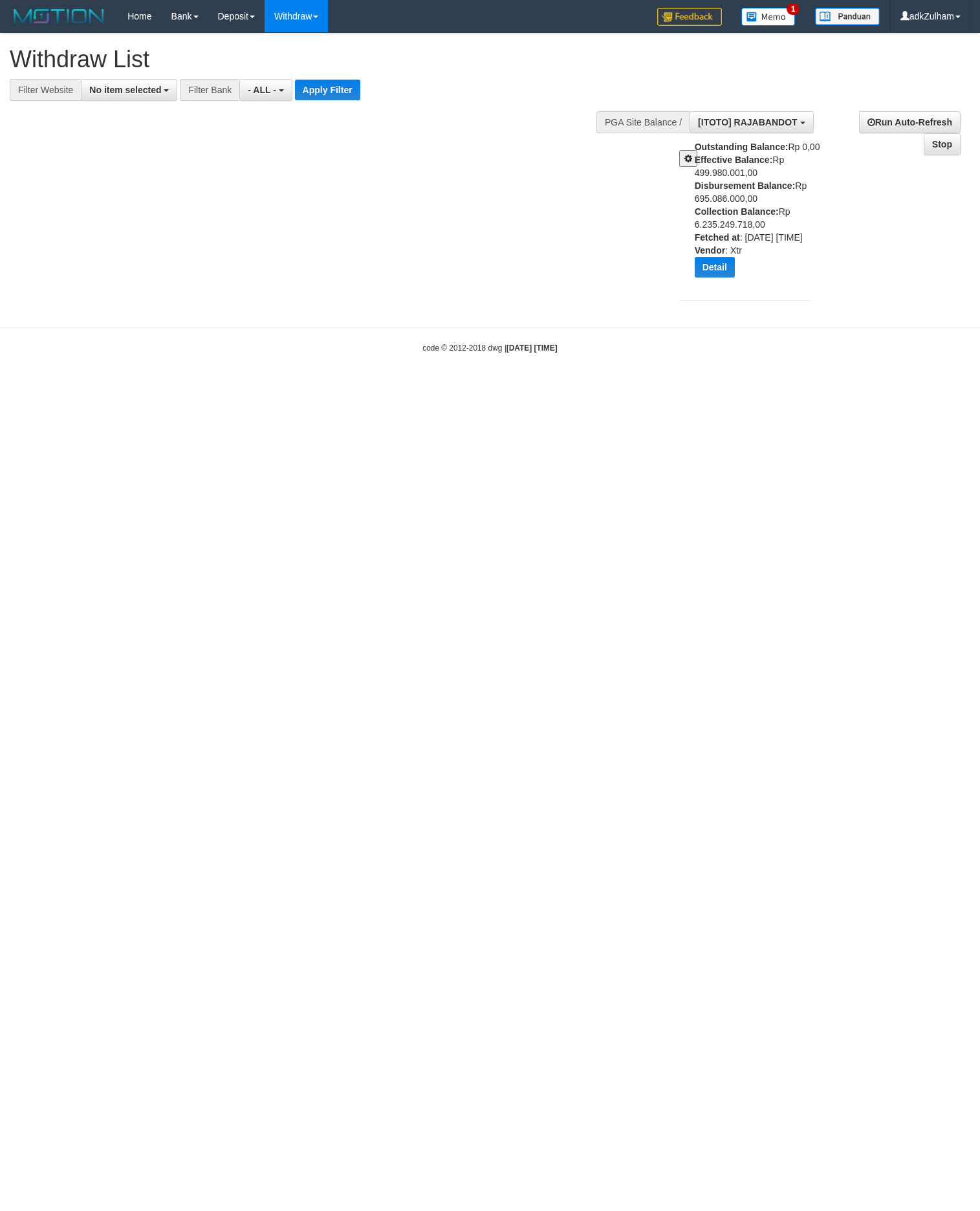scroll, scrollTop: 11, scrollLeft: 0, axis: vertical 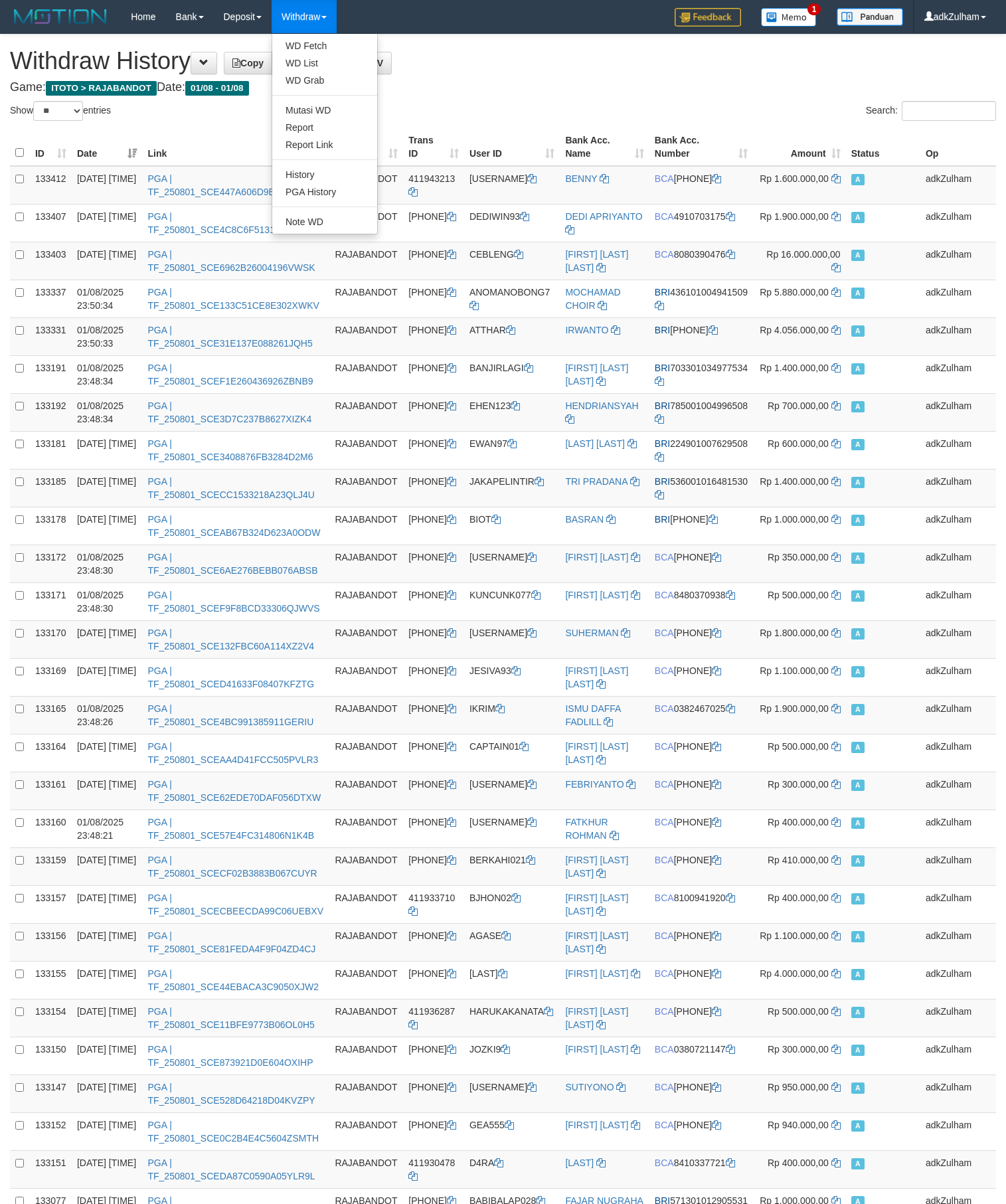 select on "**" 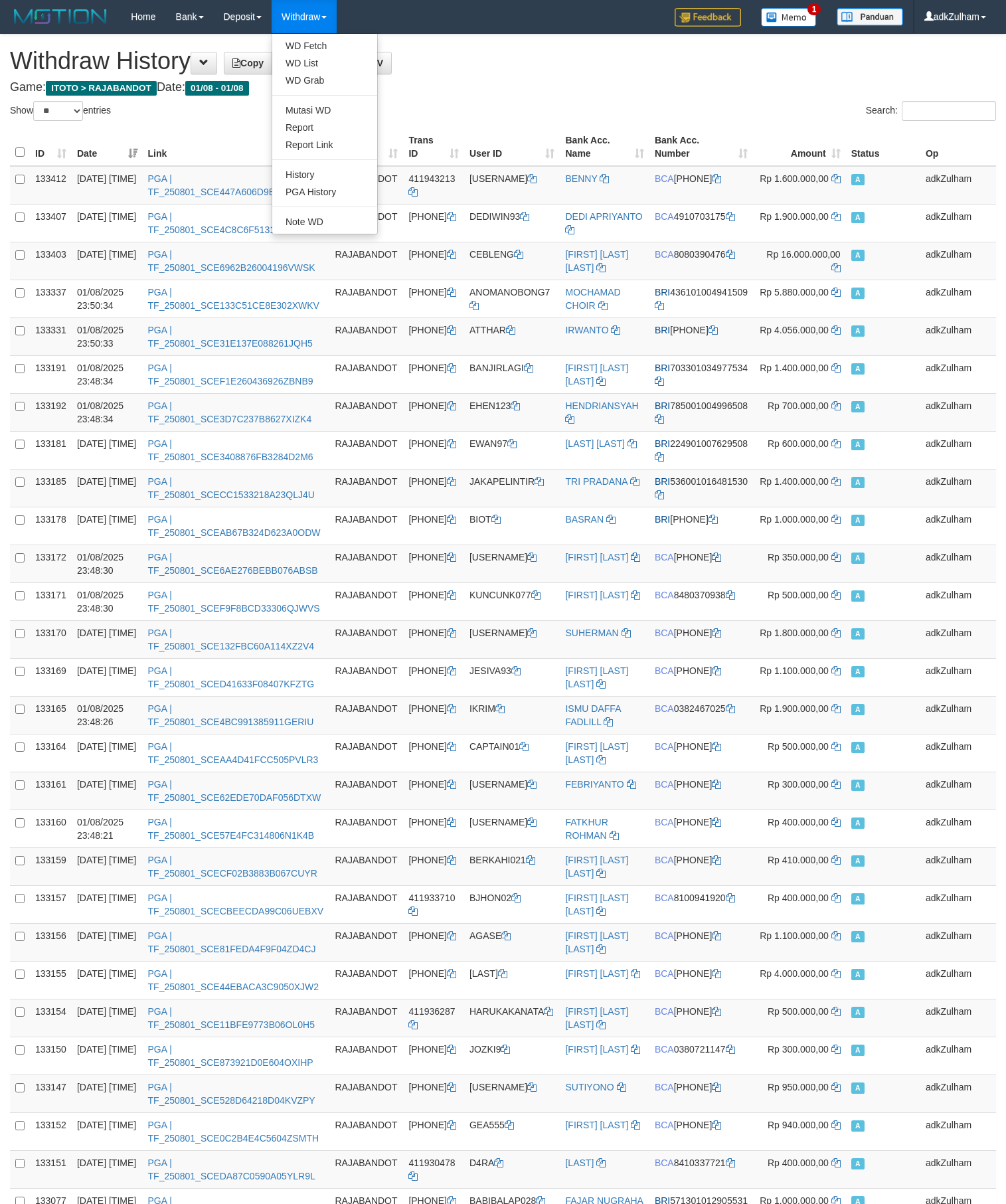 scroll, scrollTop: 0, scrollLeft: 0, axis: both 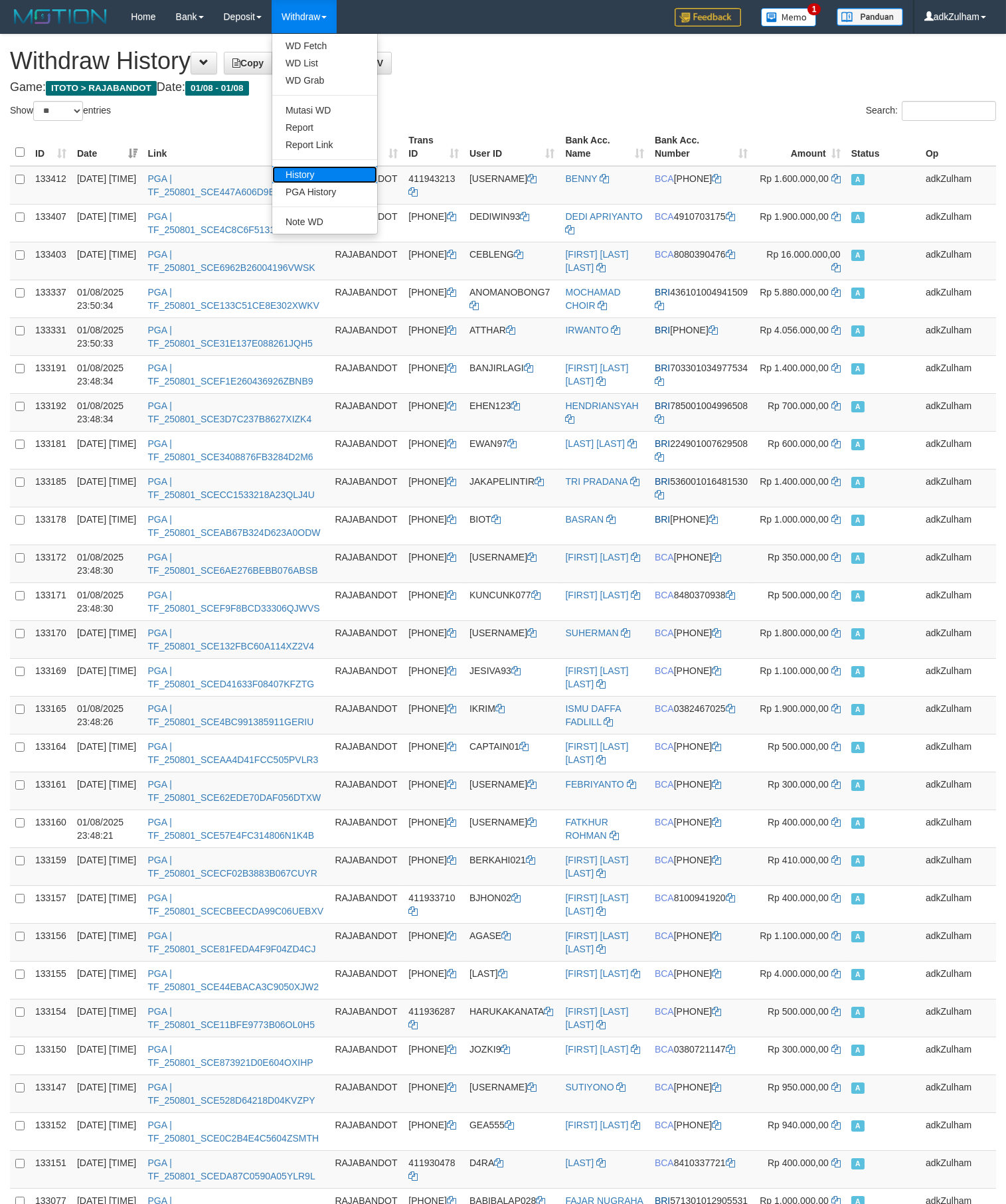 click on "History" at bounding box center [325, 175] 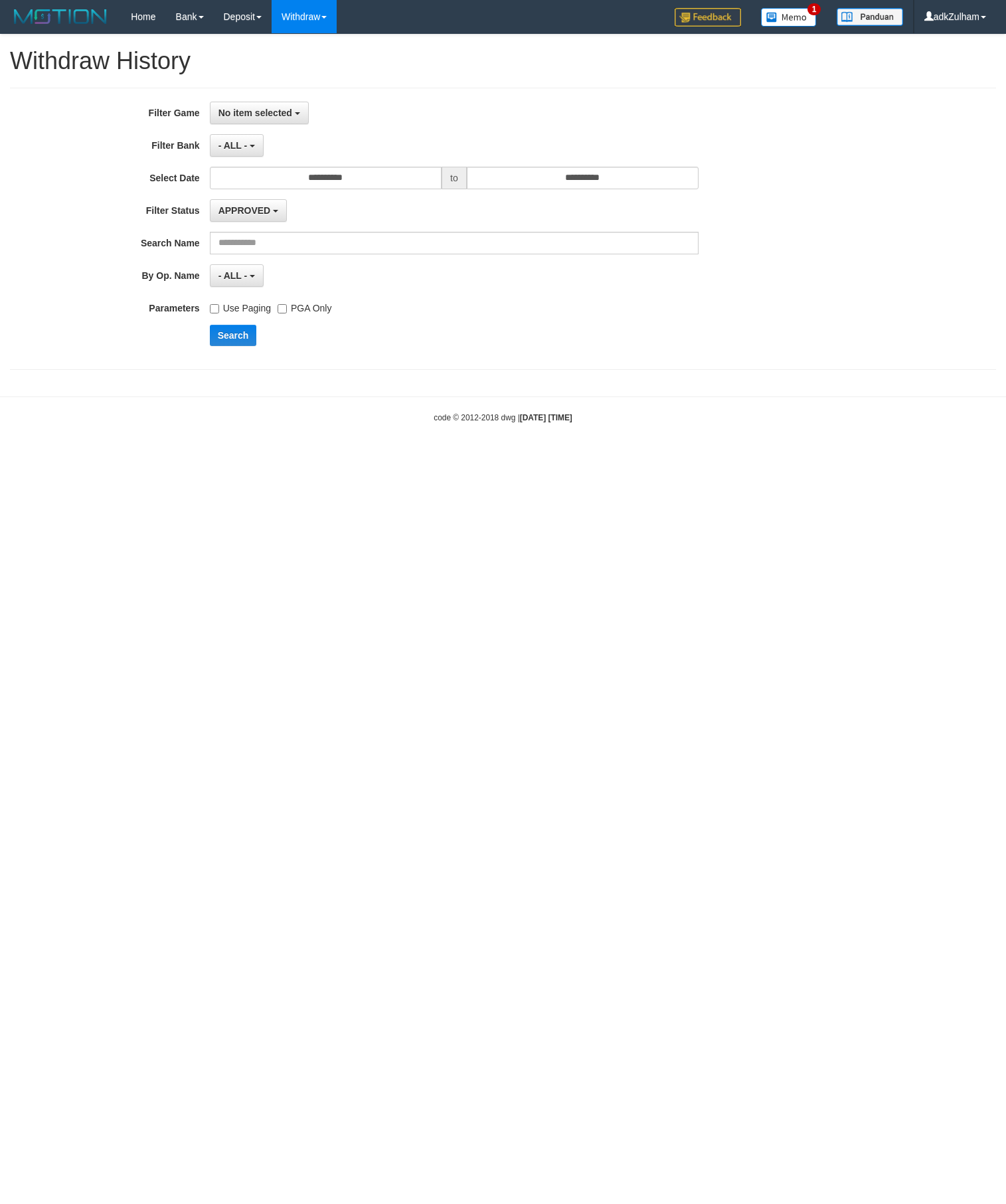 scroll, scrollTop: 0, scrollLeft: 0, axis: both 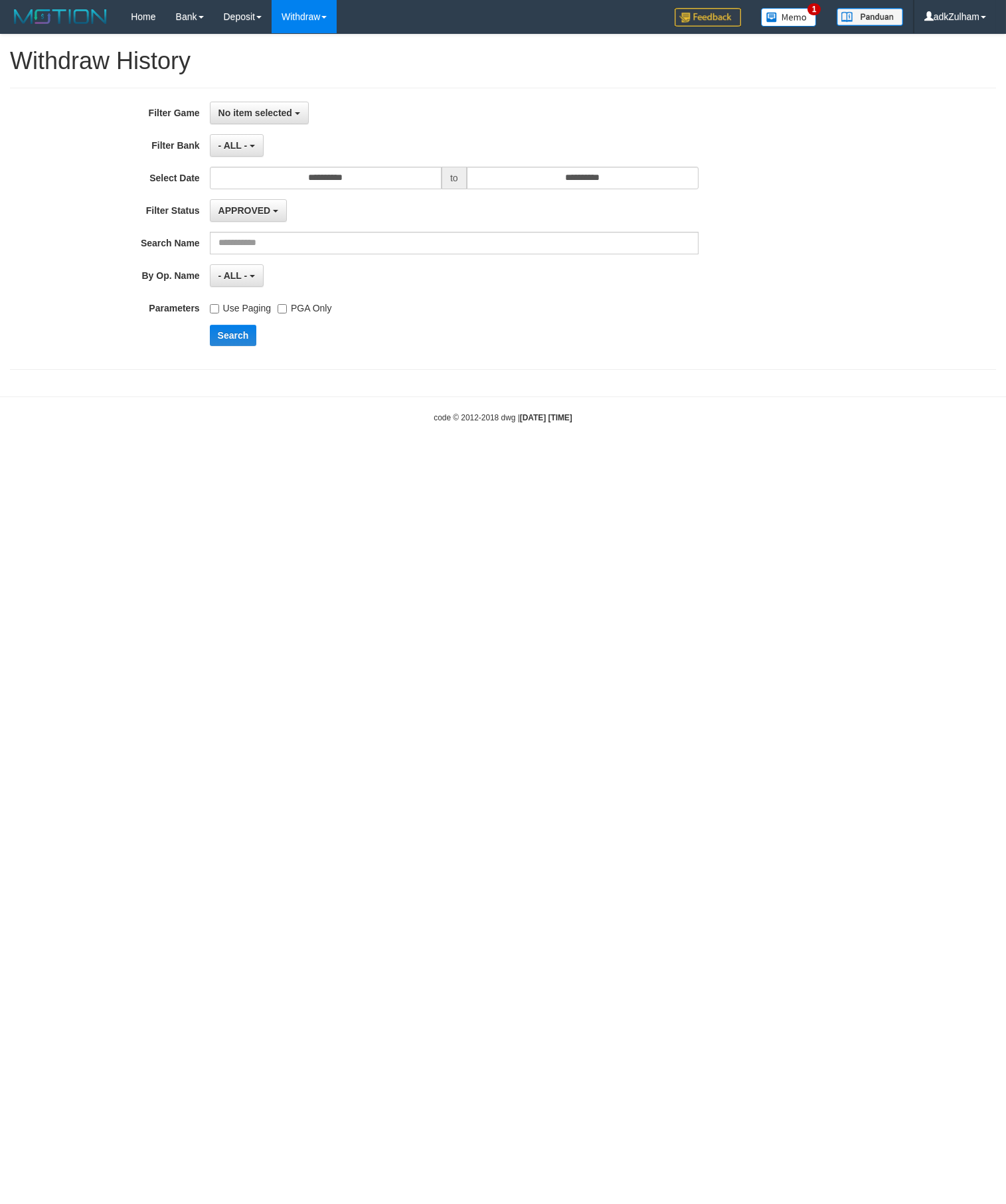 click on "No item selected    SELECT ALL
[ITOTO] RAJABANDOT" at bounding box center (454, 113) 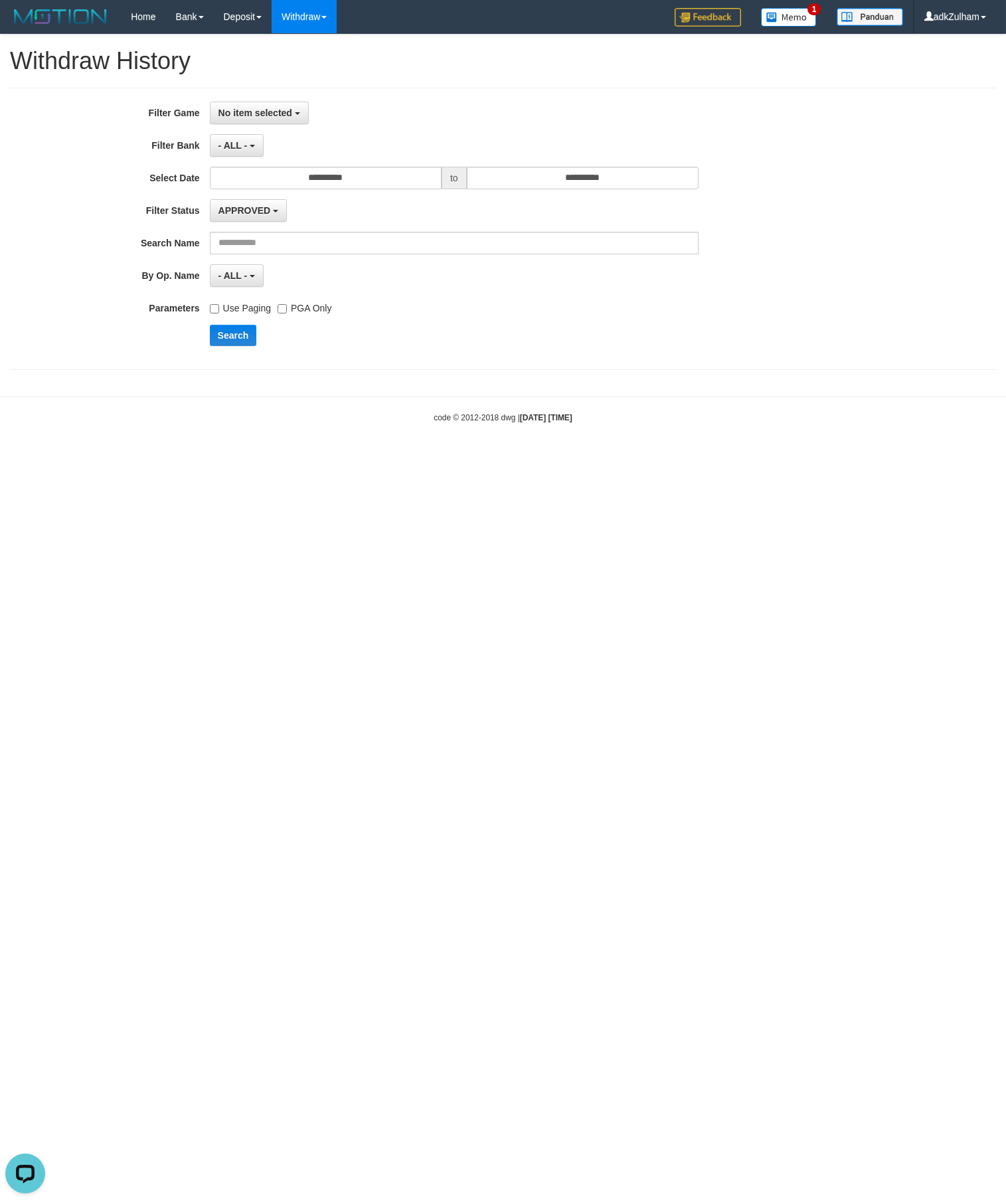 drag, startPoint x: 489, startPoint y: 114, endPoint x: 477, endPoint y: 143, distance: 31.38471 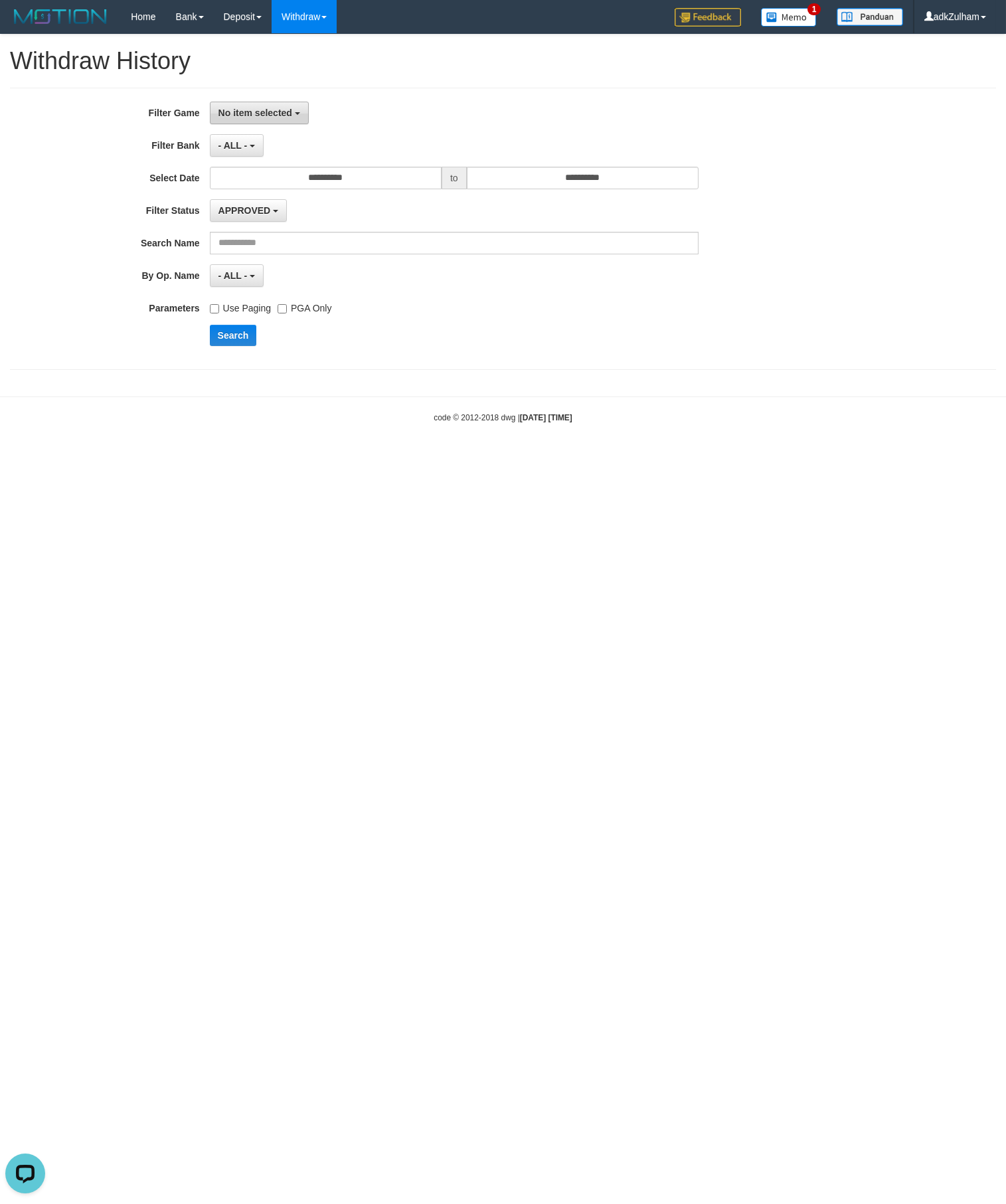 click at bounding box center (297, 114) 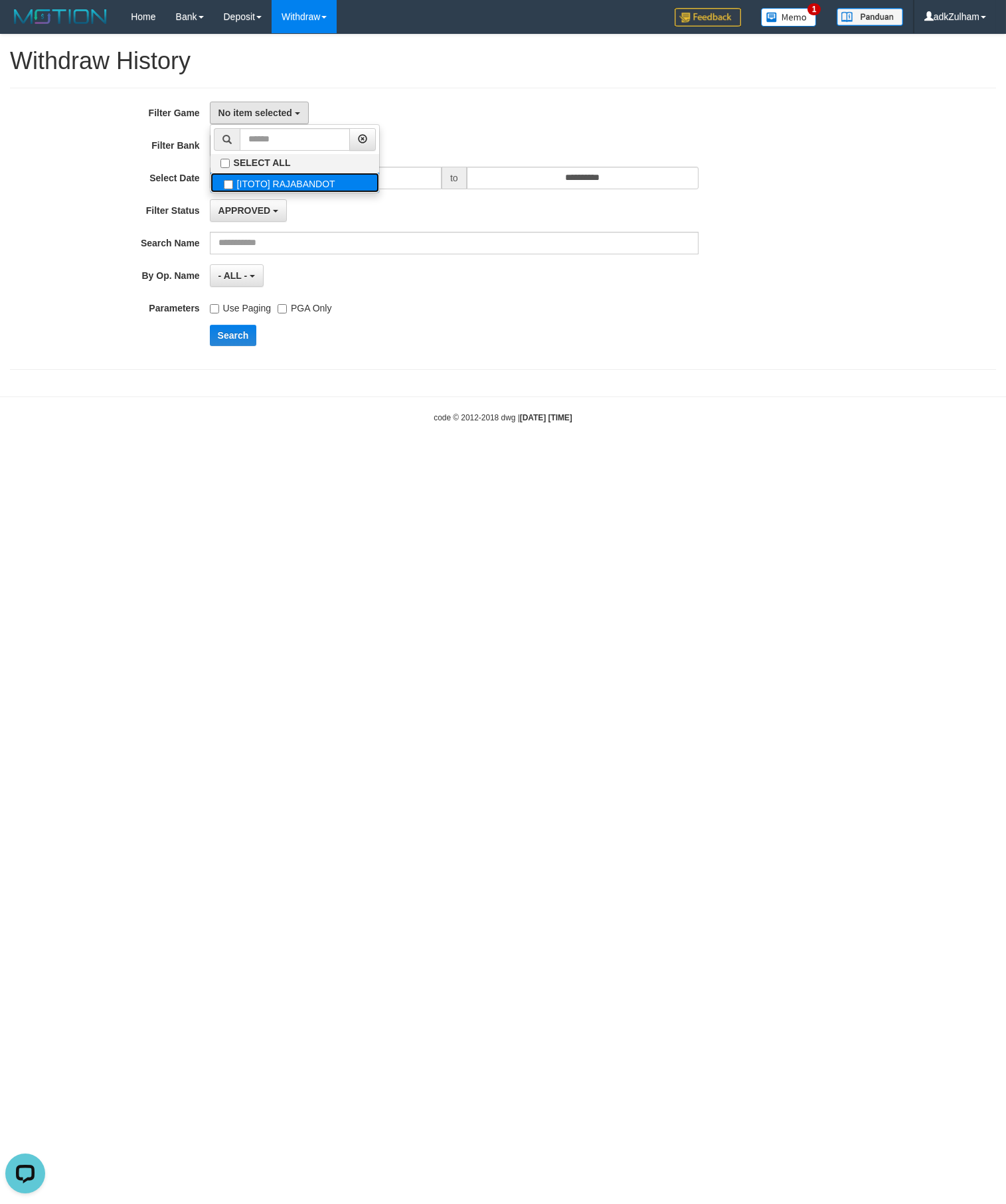 click on "[ITOTO] RAJABANDOT" at bounding box center [295, 183] 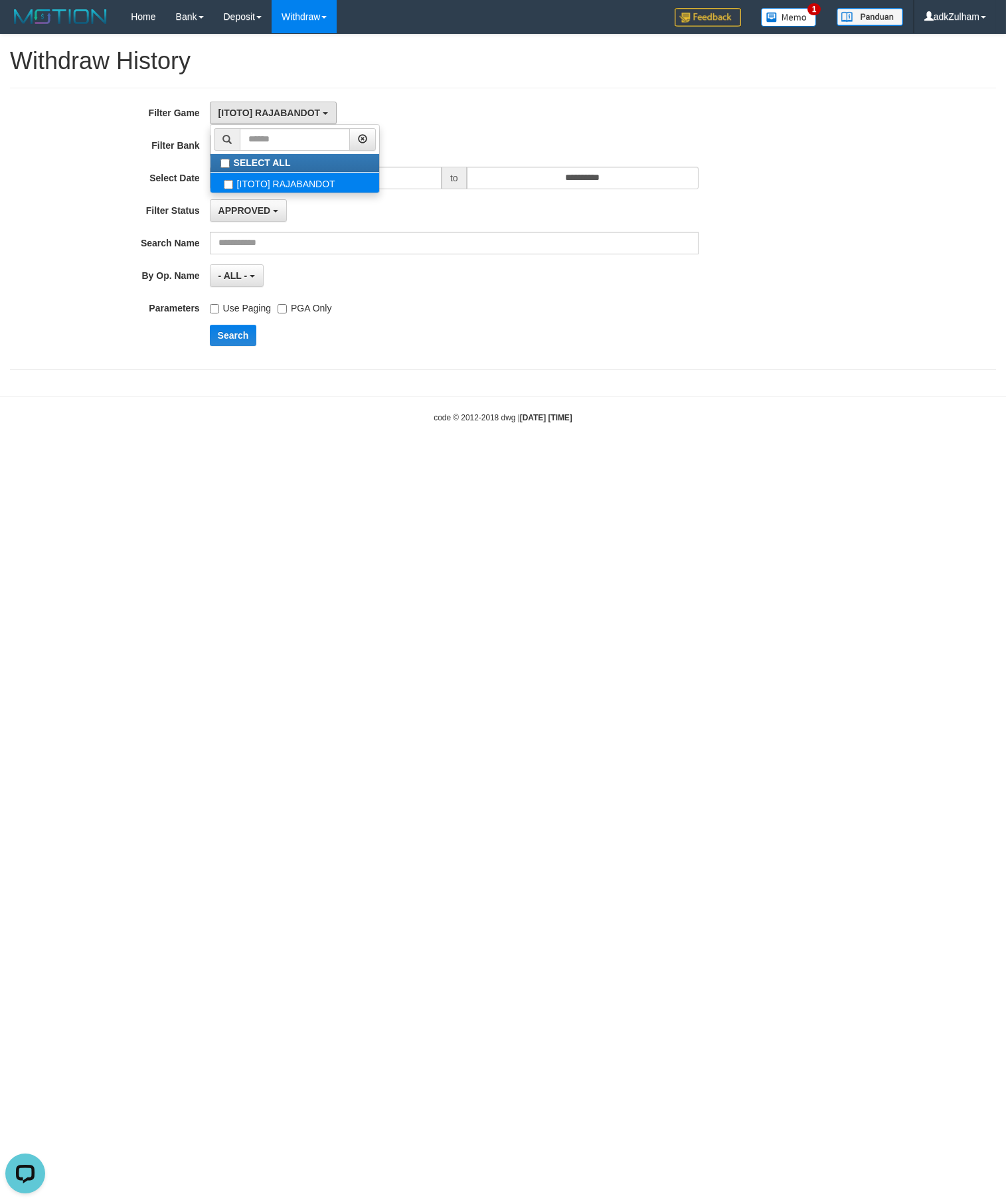 select on "***" 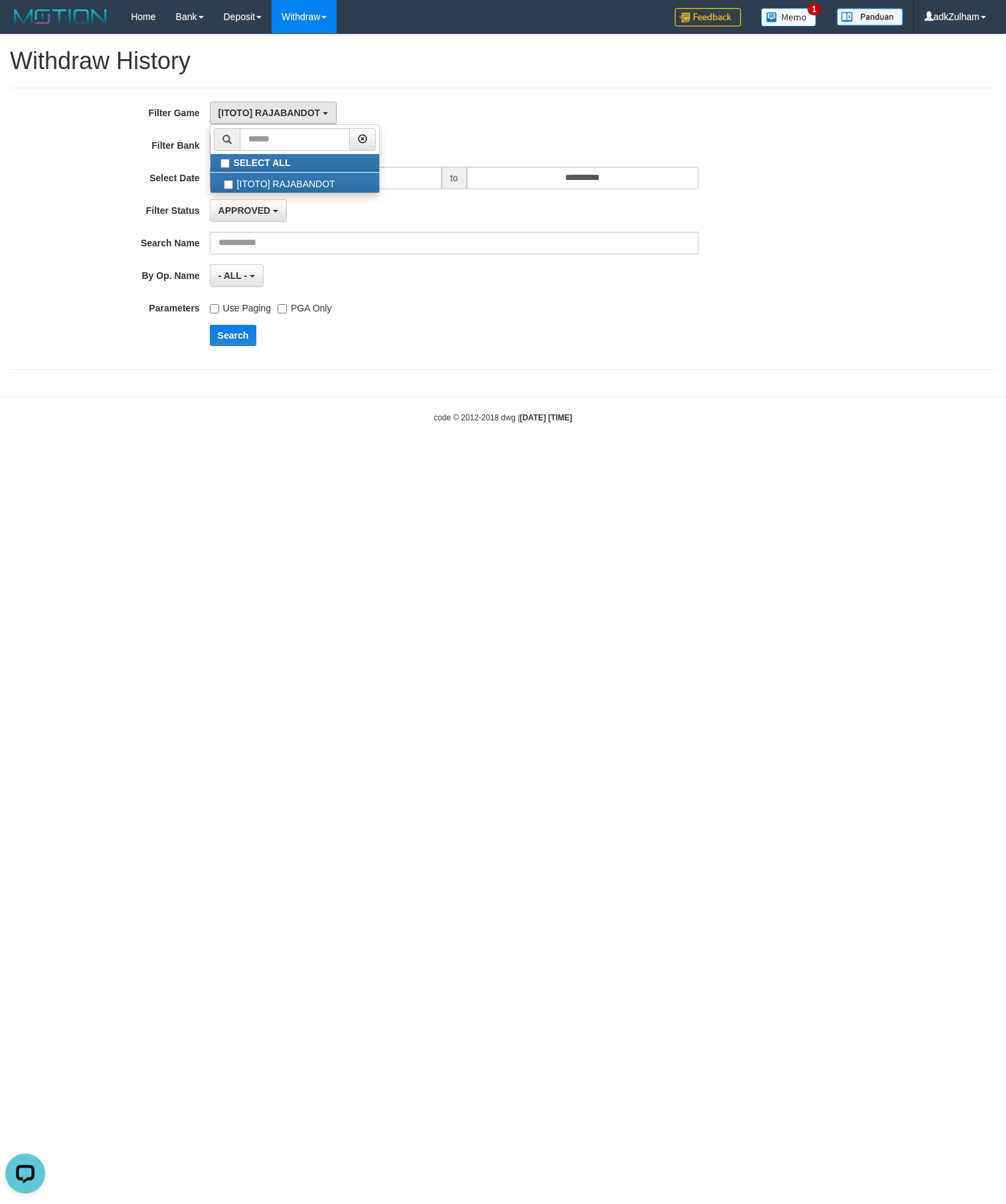 click on "Search" at bounding box center (524, 335) 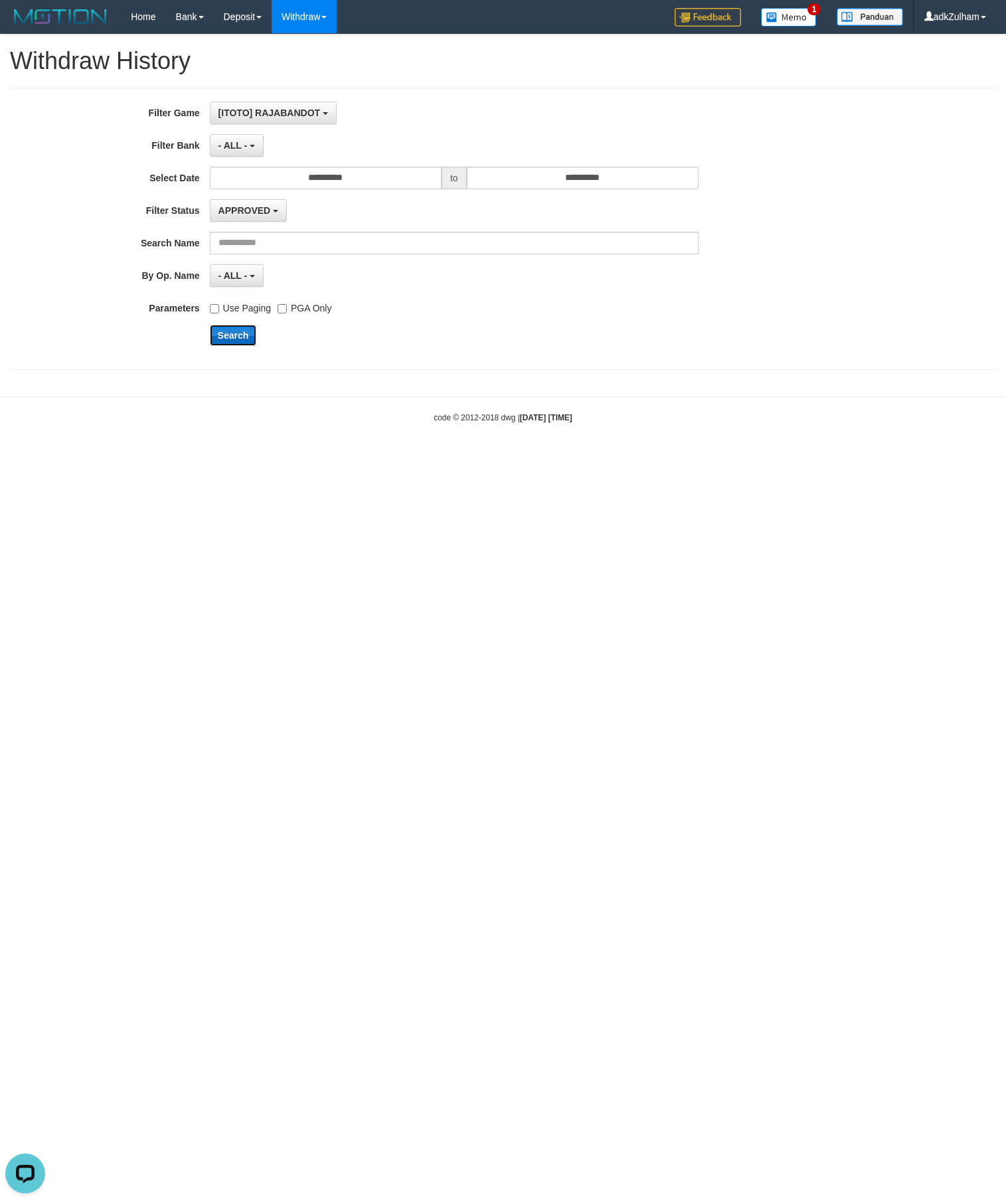 click on "Search" at bounding box center (233, 335) 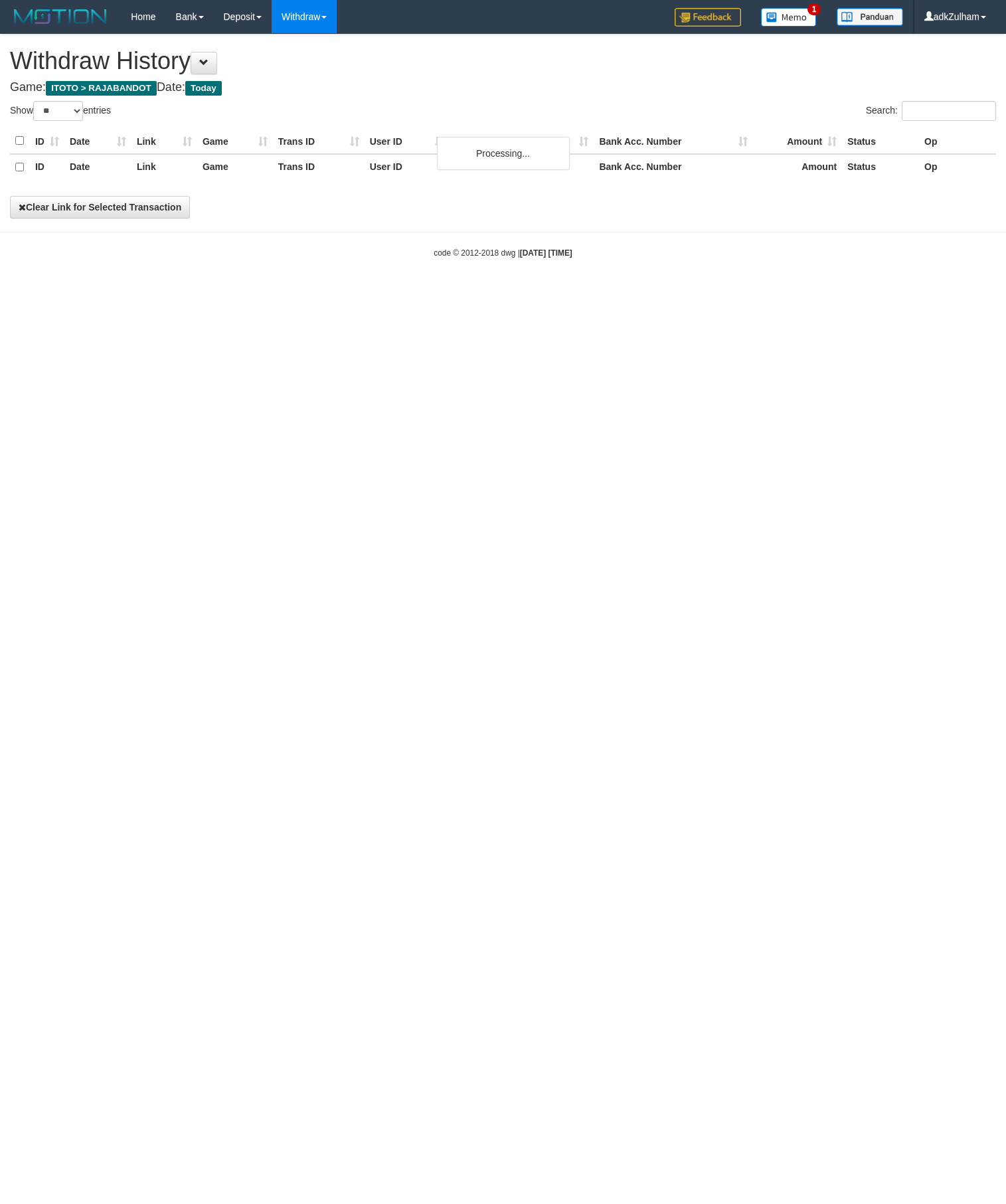 select on "**" 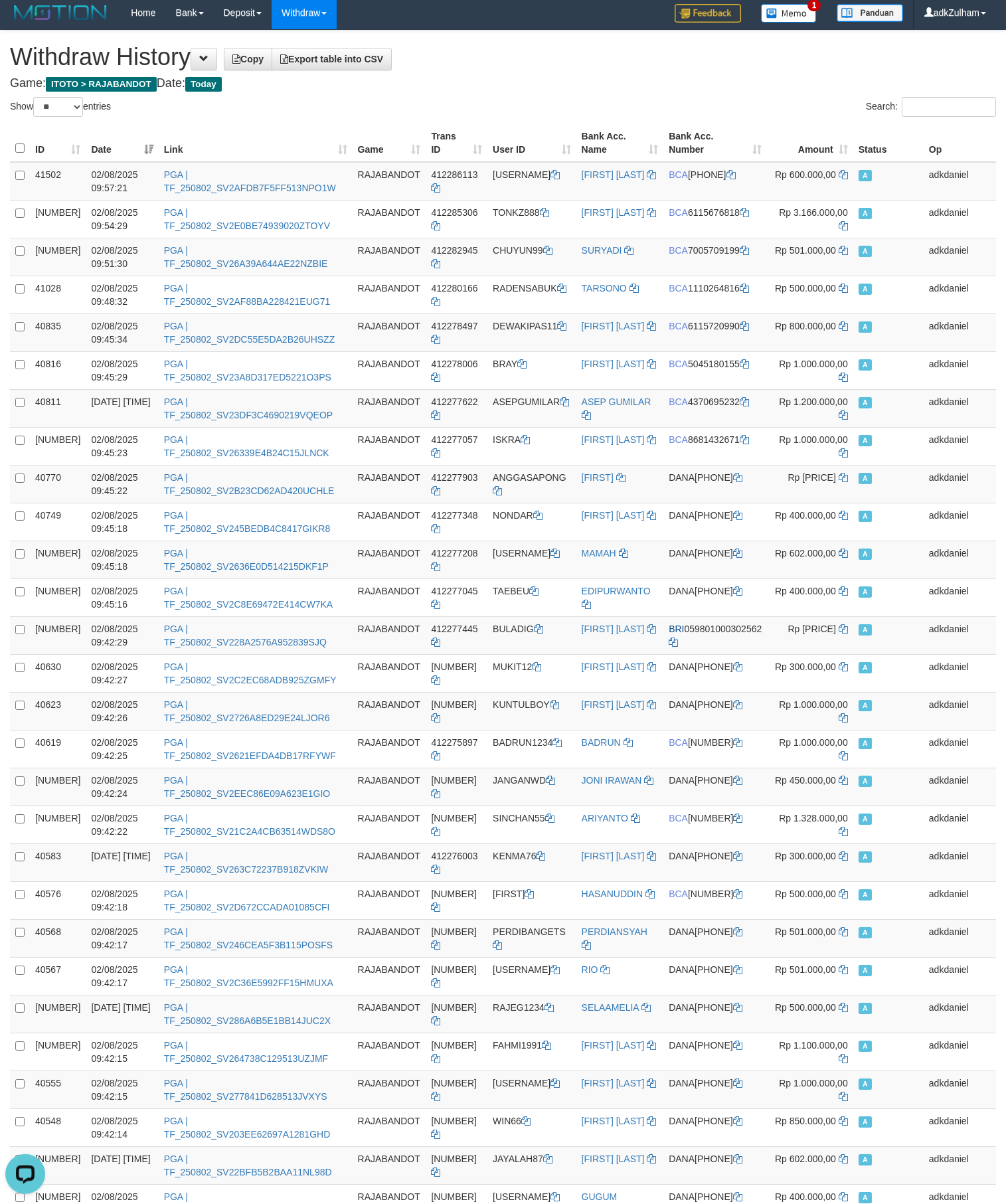 scroll, scrollTop: 0, scrollLeft: 0, axis: both 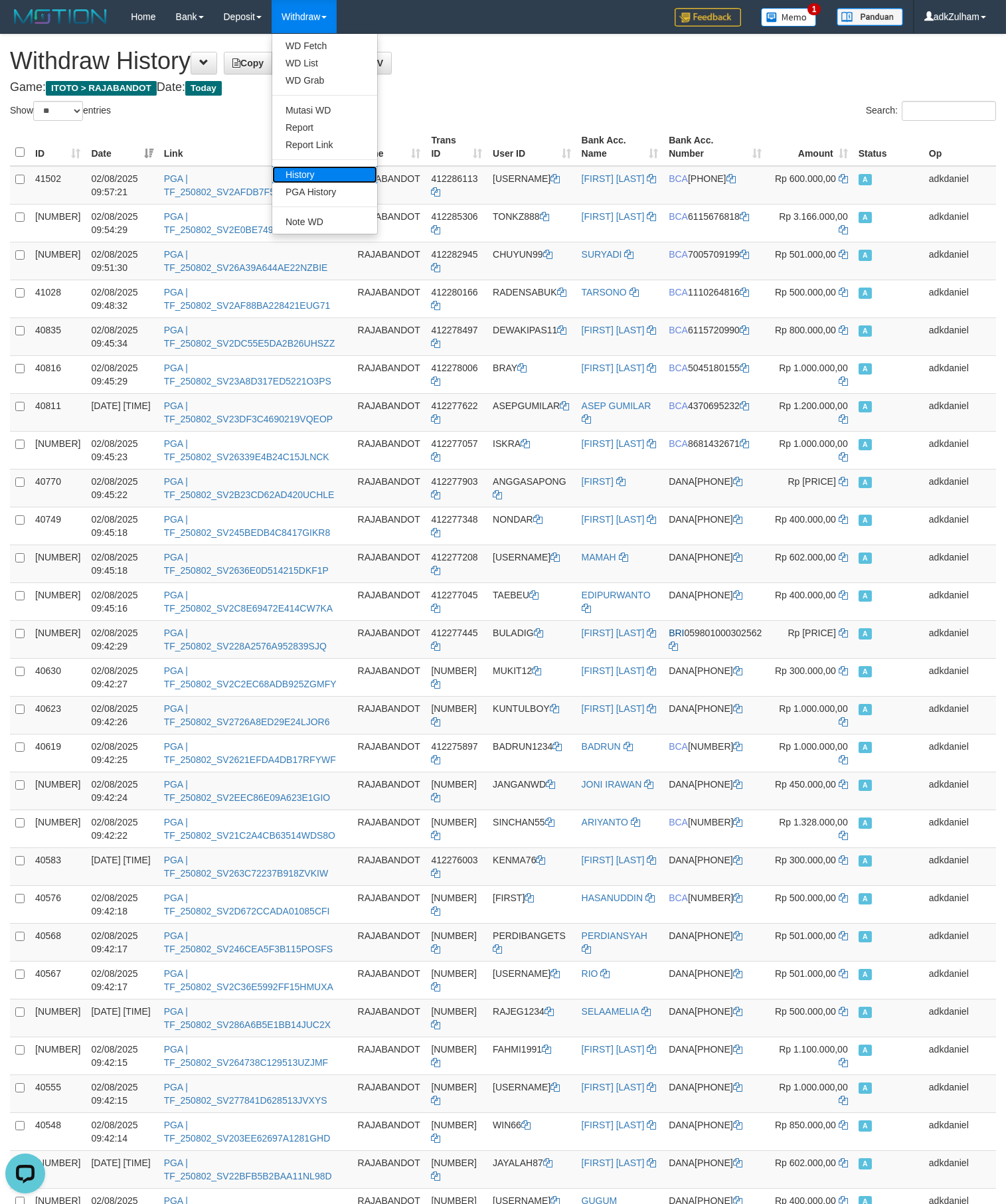 click on "History" at bounding box center [325, 175] 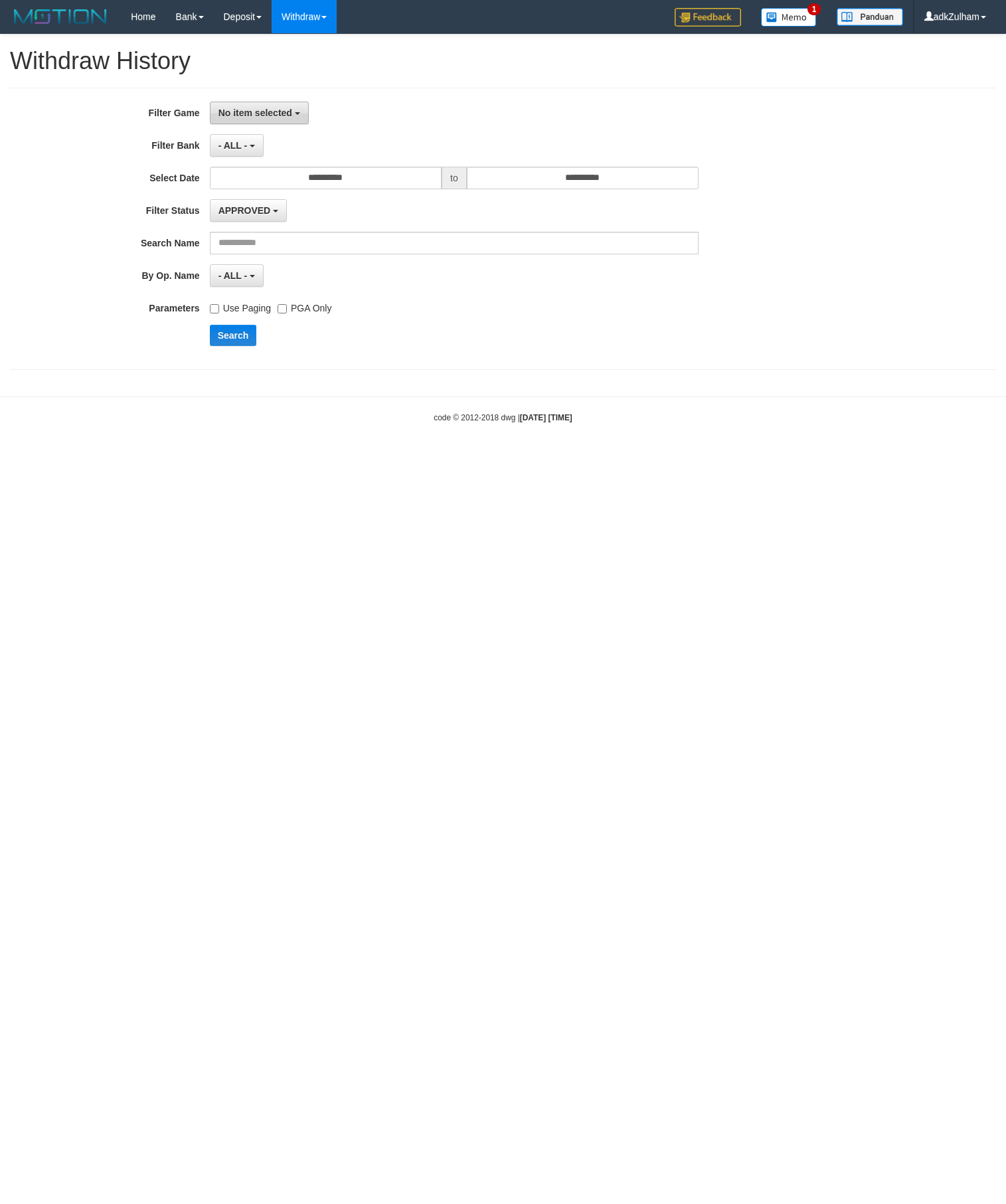 scroll, scrollTop: 0, scrollLeft: 0, axis: both 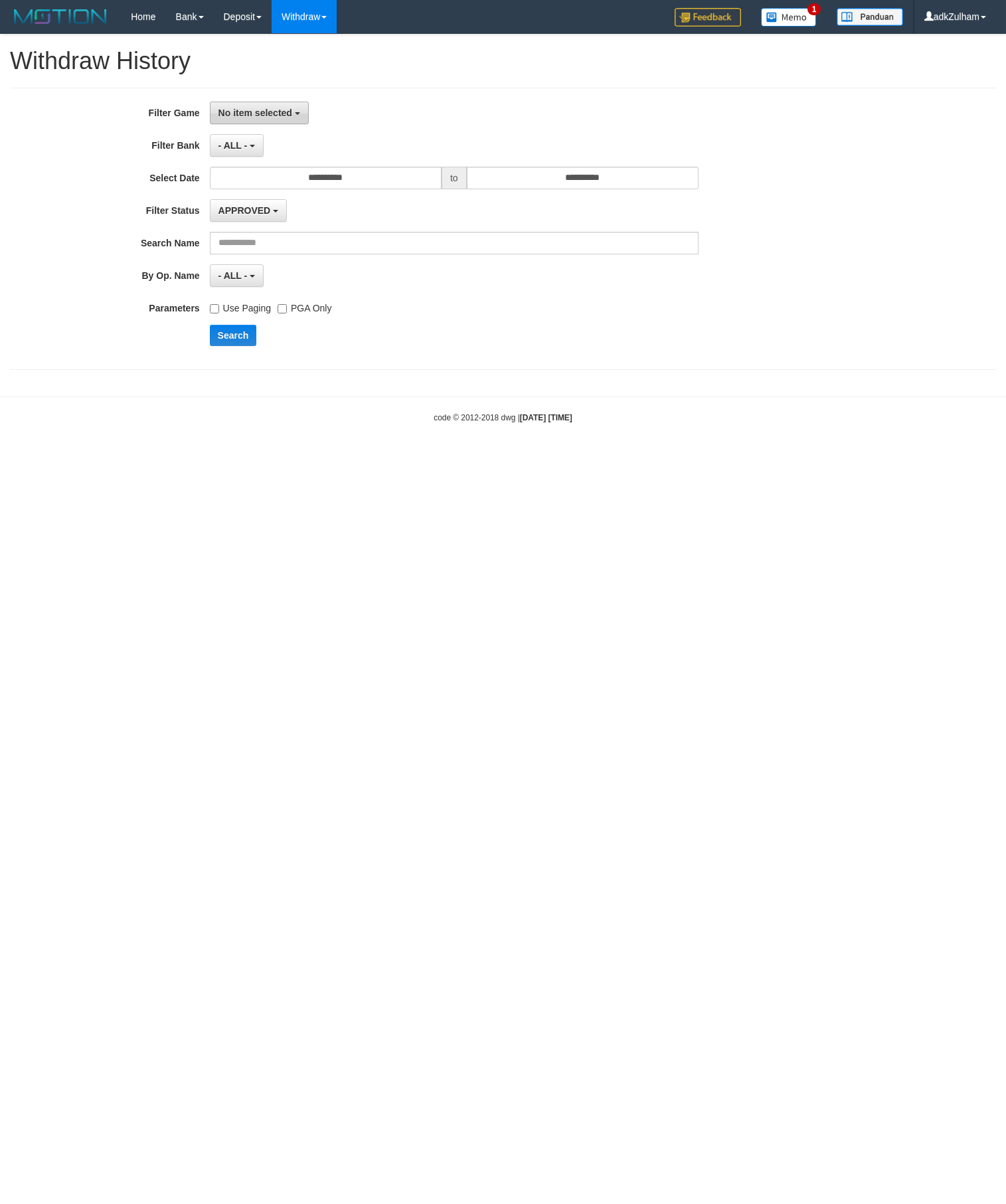 click on "No item selected" at bounding box center [259, 113] 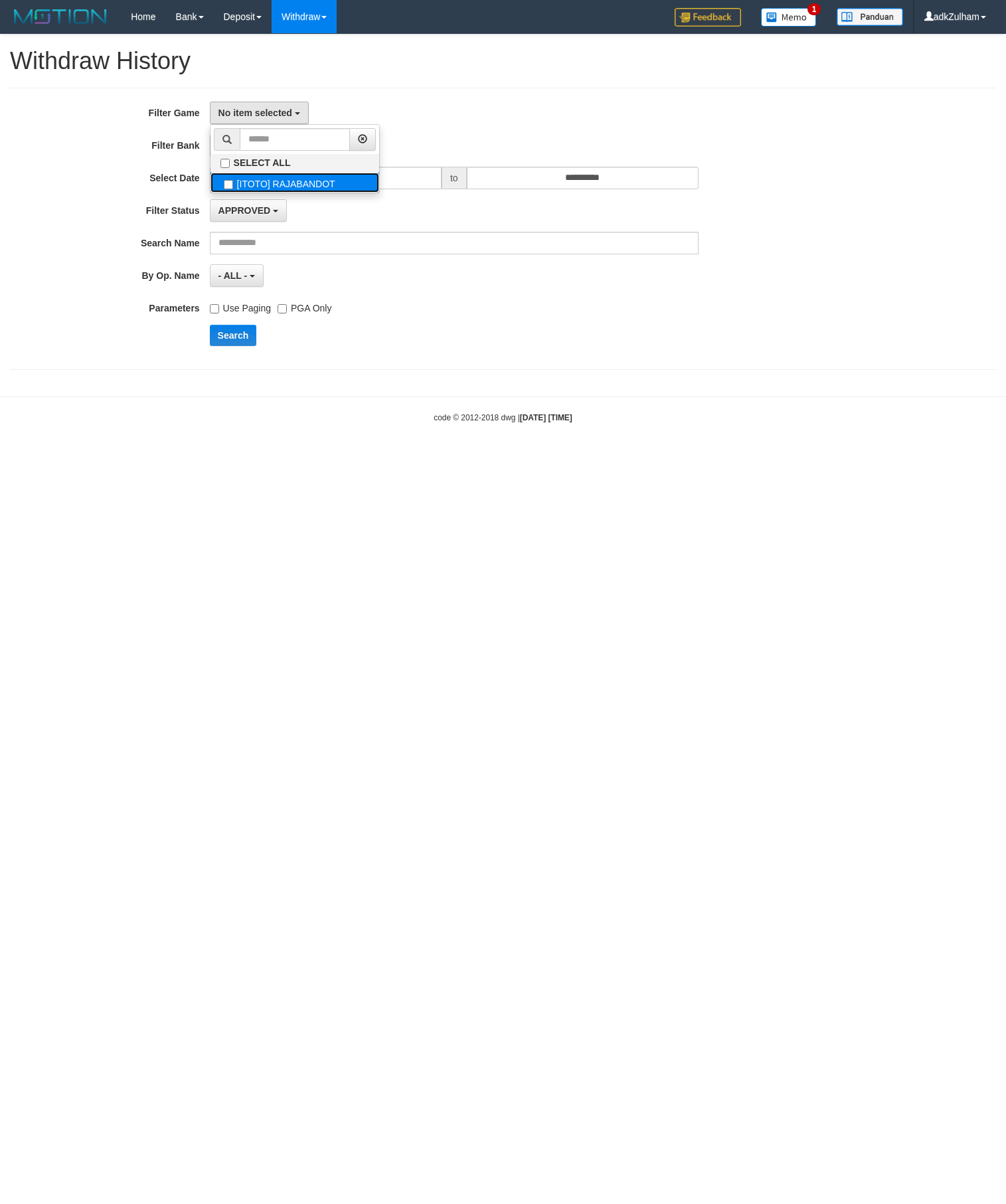 click on "[ITOTO] RAJABANDOT" at bounding box center (295, 183) 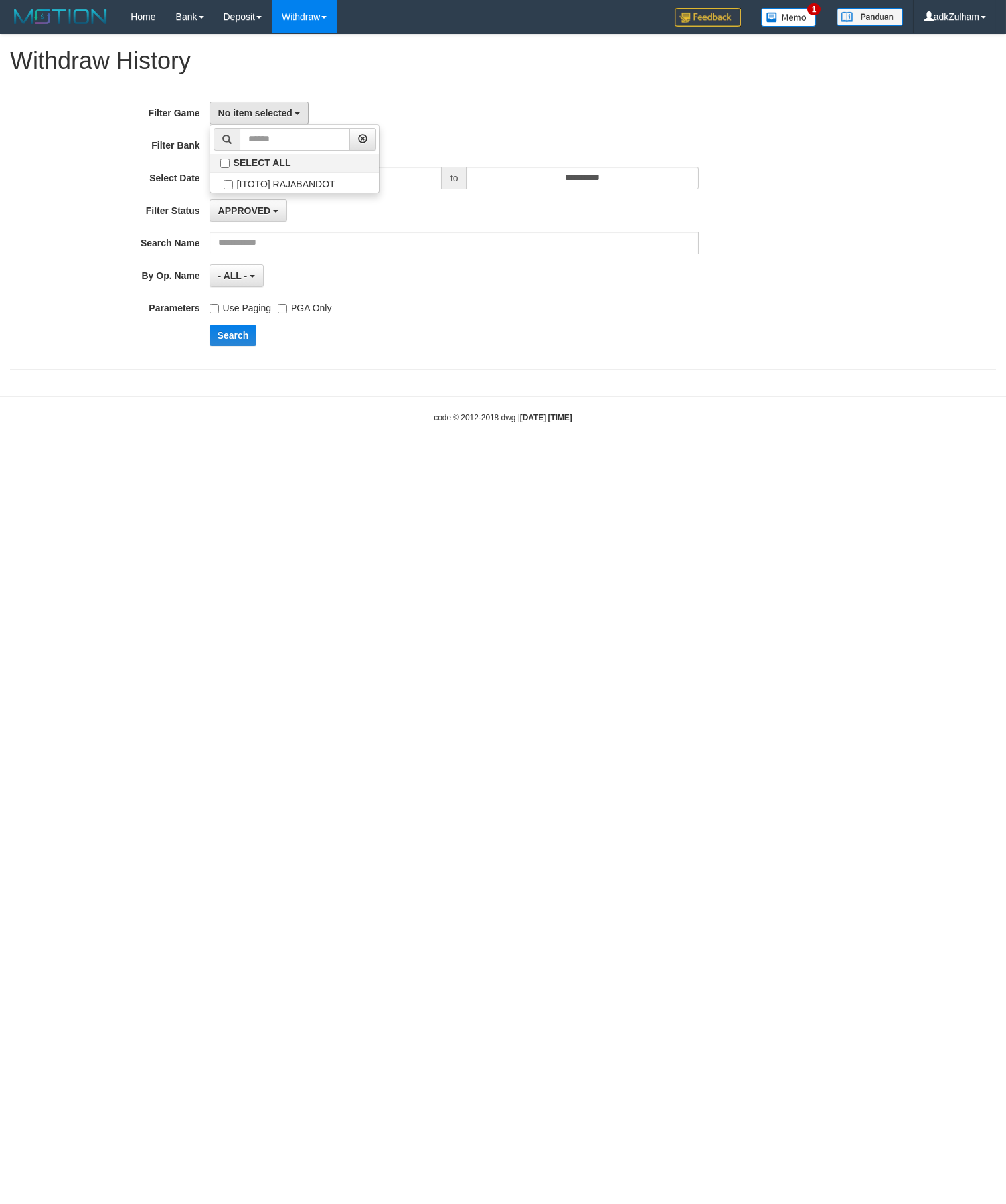 select on "***" 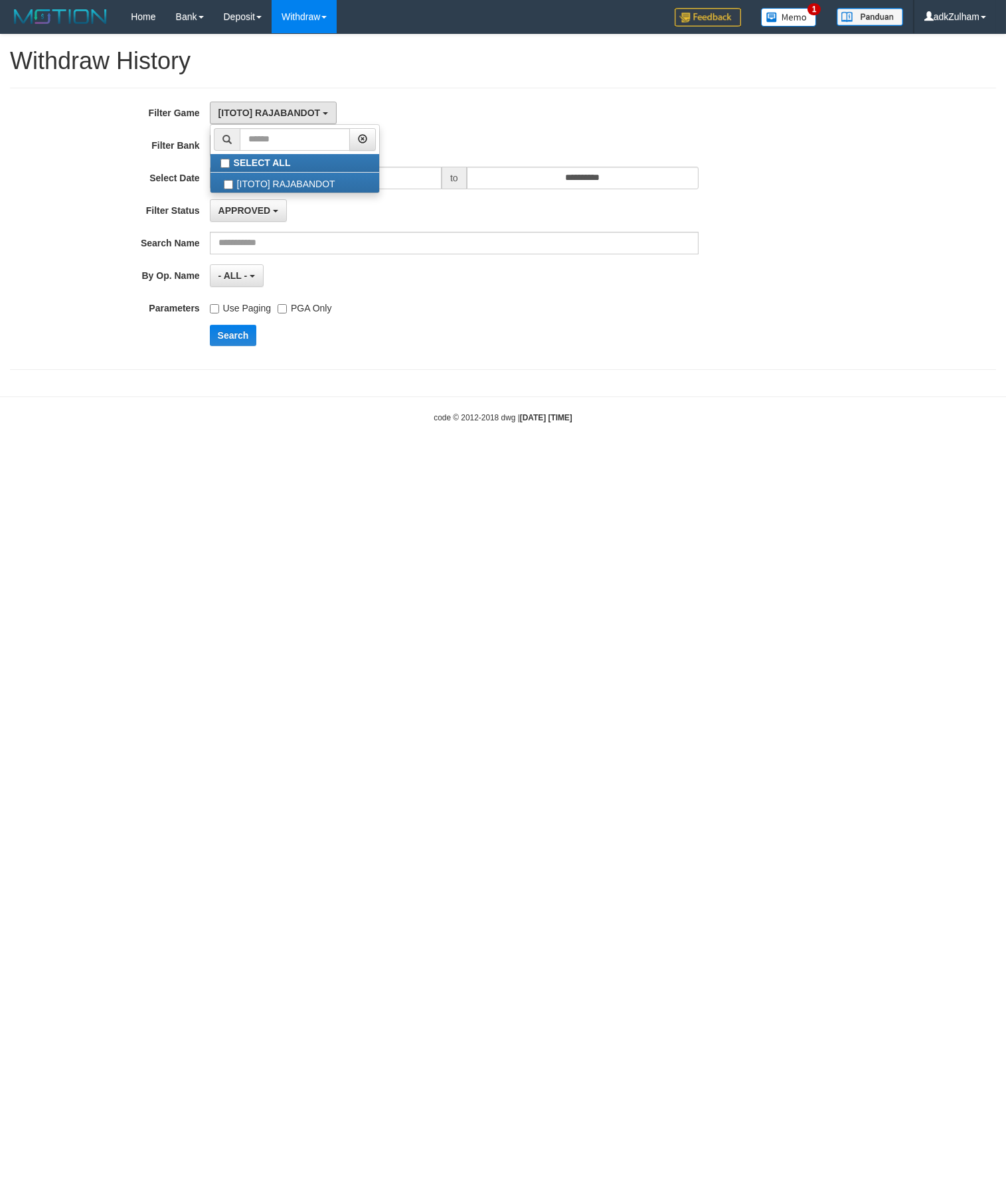 drag, startPoint x: 316, startPoint y: 341, endPoint x: 258, endPoint y: 339, distance: 58.034473 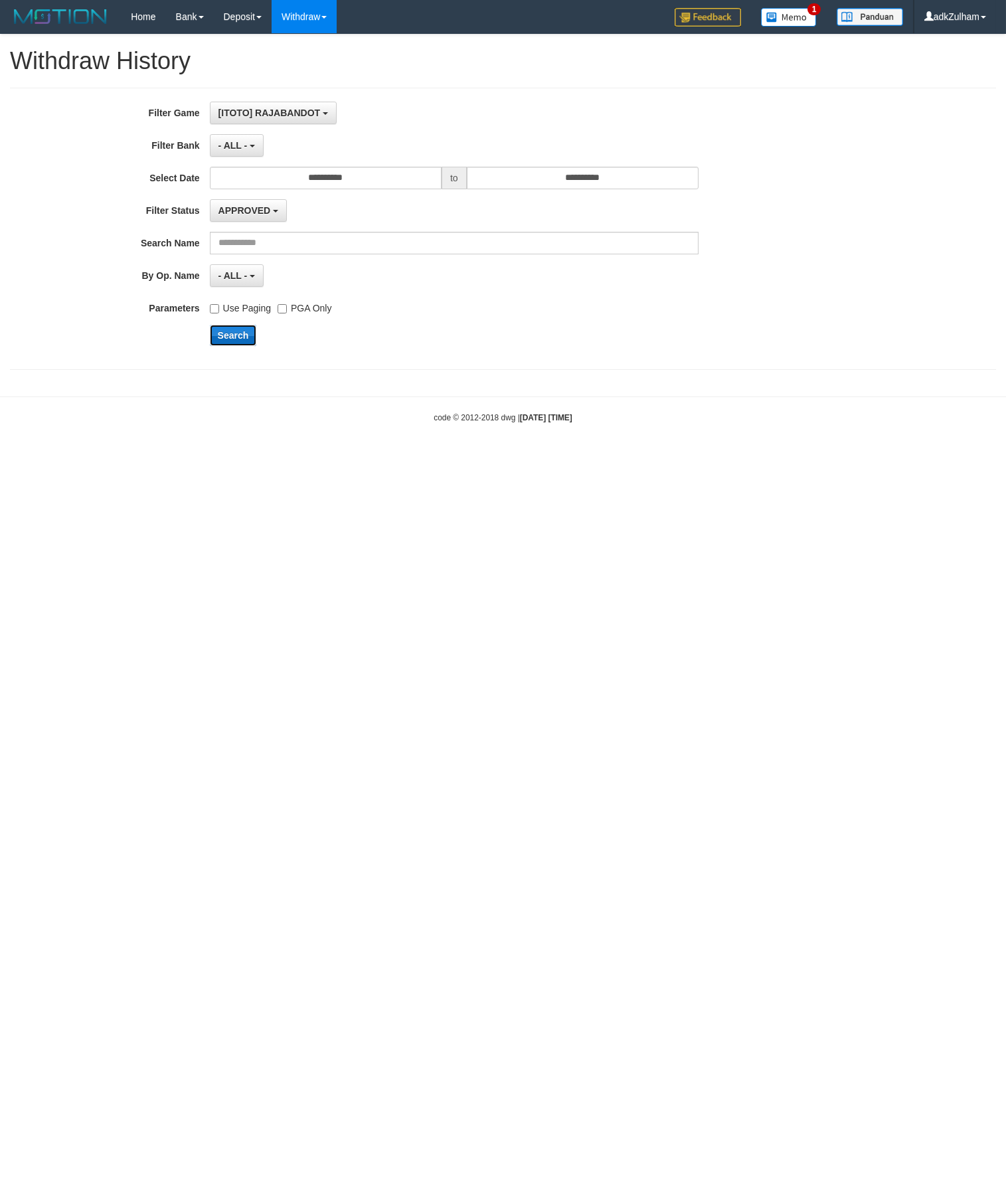 click on "Search" at bounding box center (233, 335) 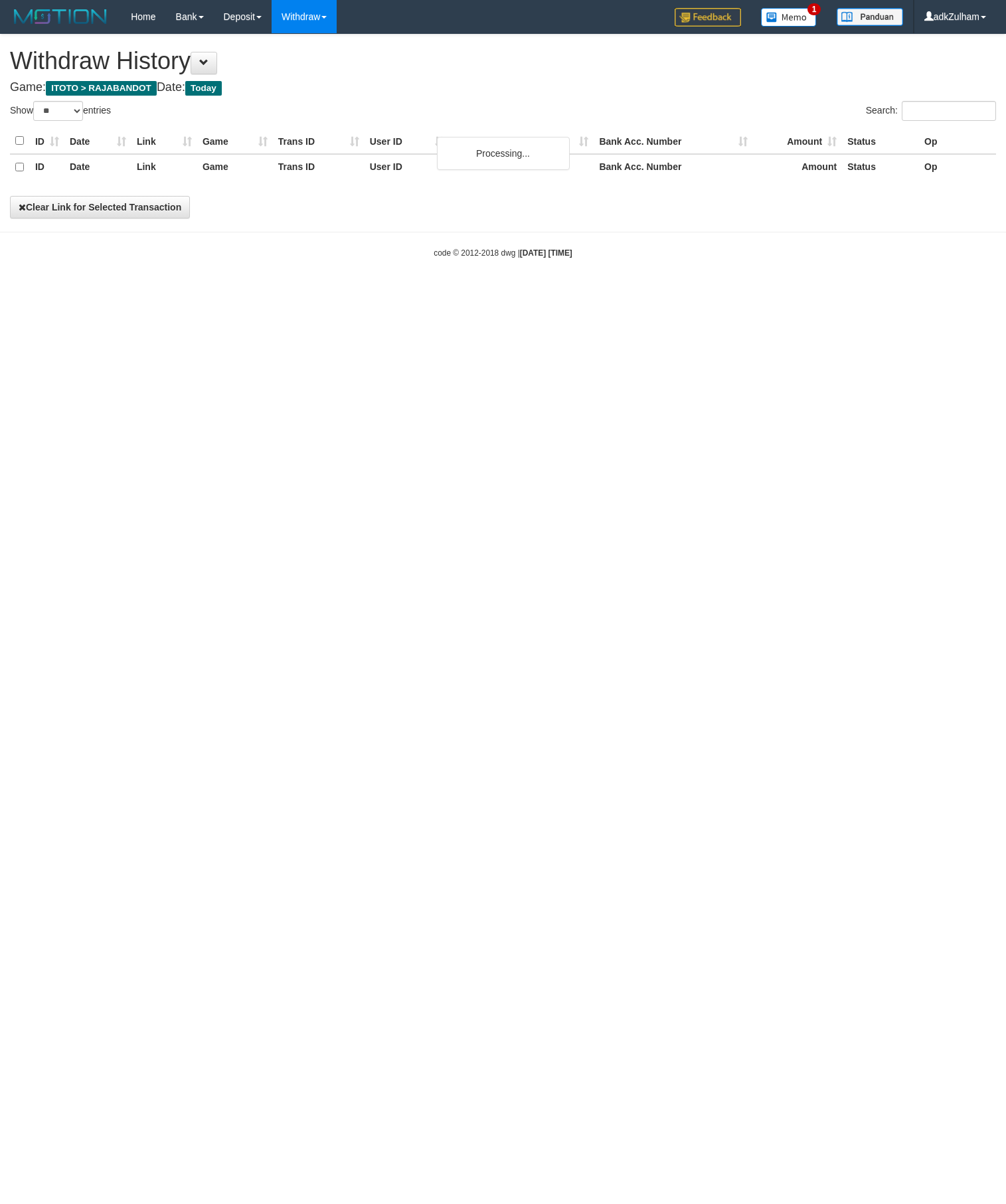 select on "**" 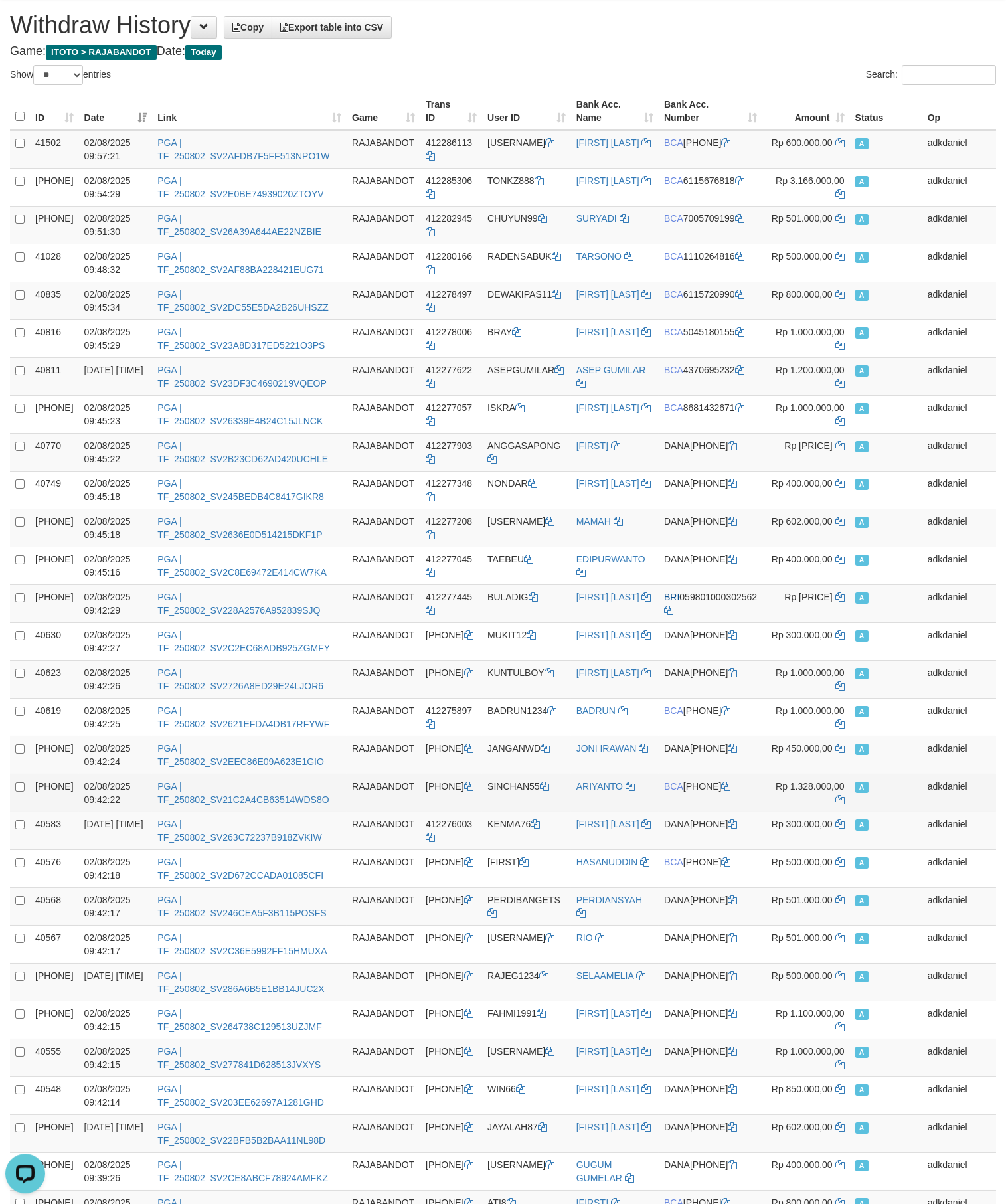 scroll, scrollTop: 0, scrollLeft: 0, axis: both 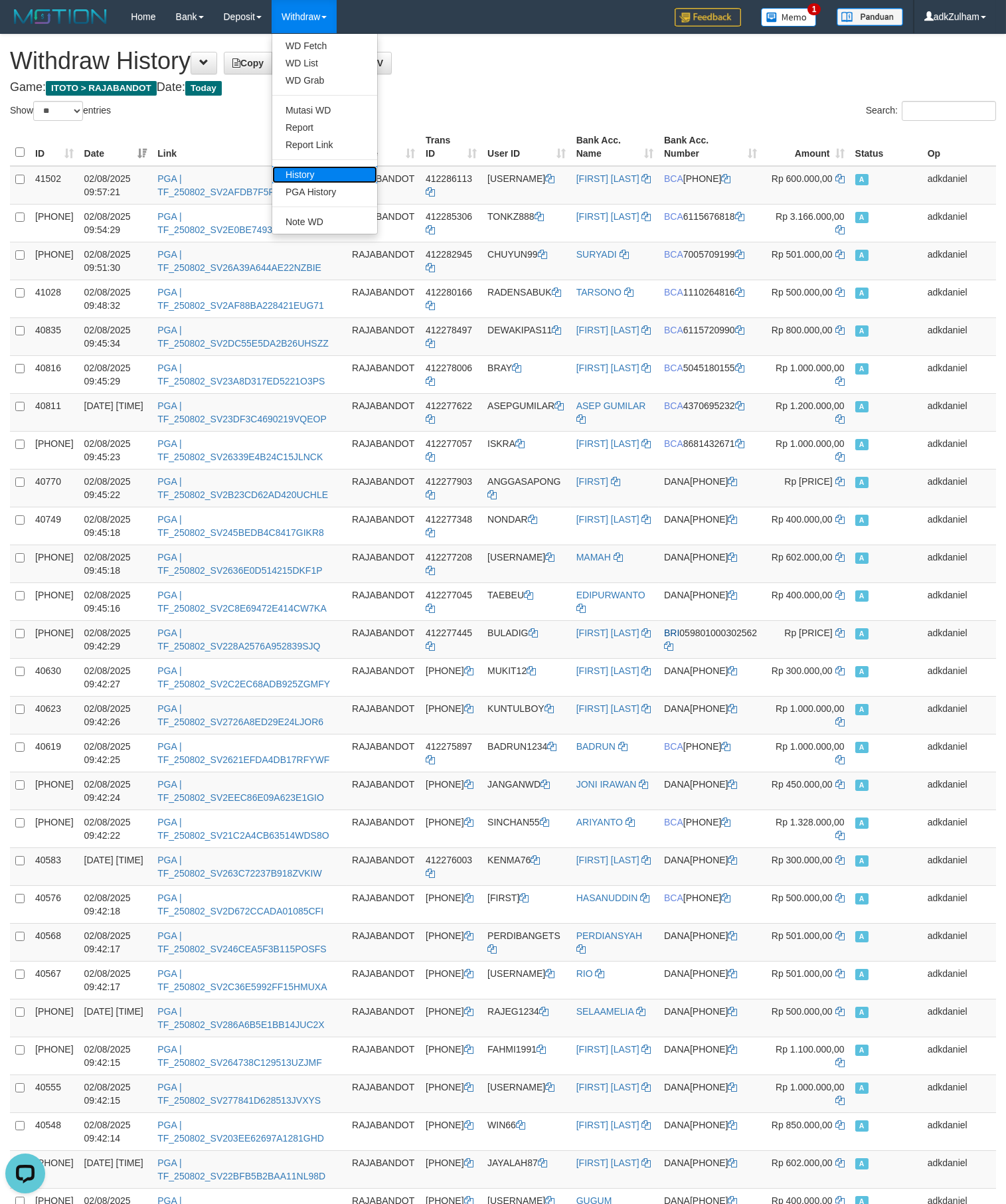 click on "History" at bounding box center (325, 175) 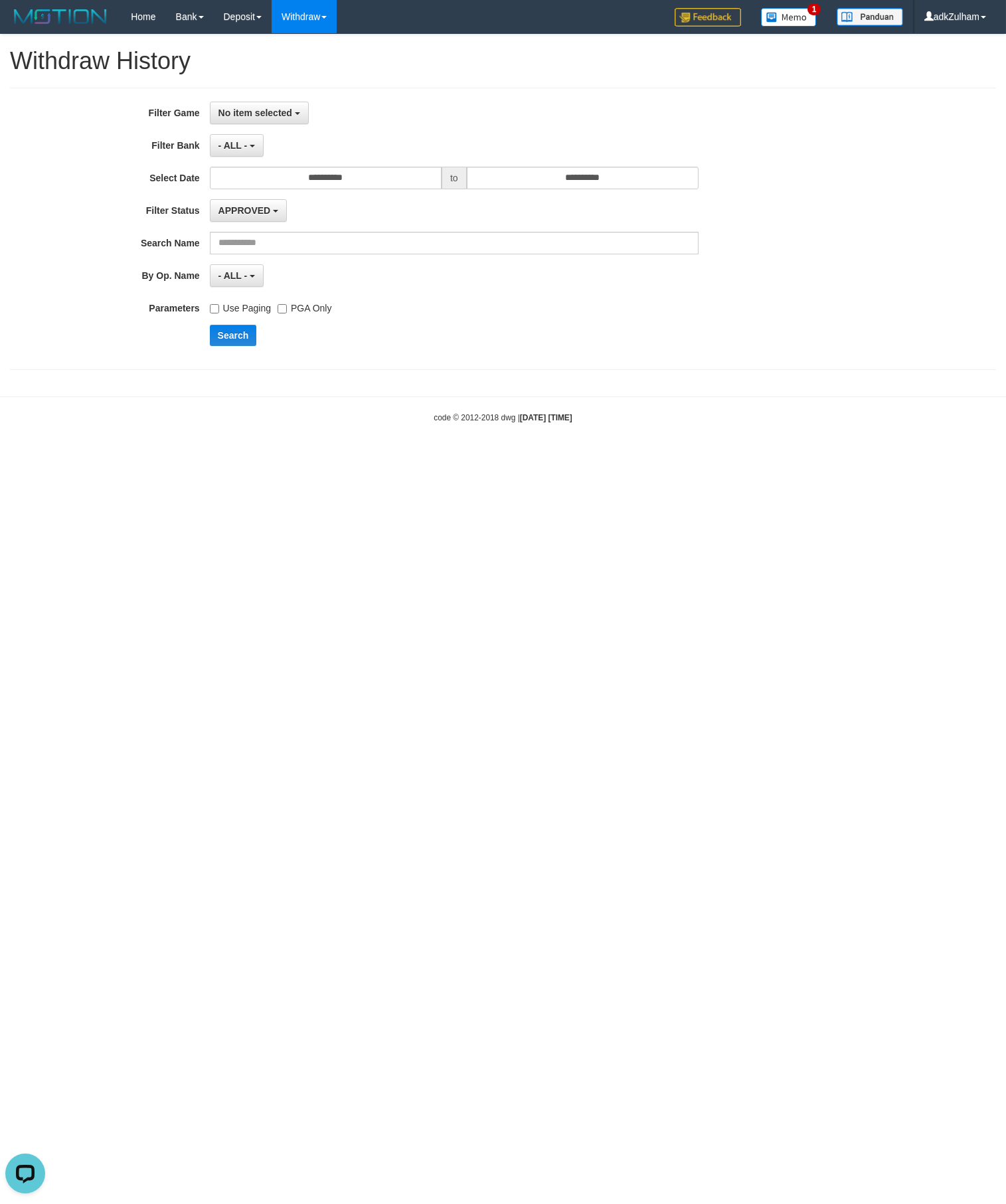 scroll, scrollTop: 0, scrollLeft: 0, axis: both 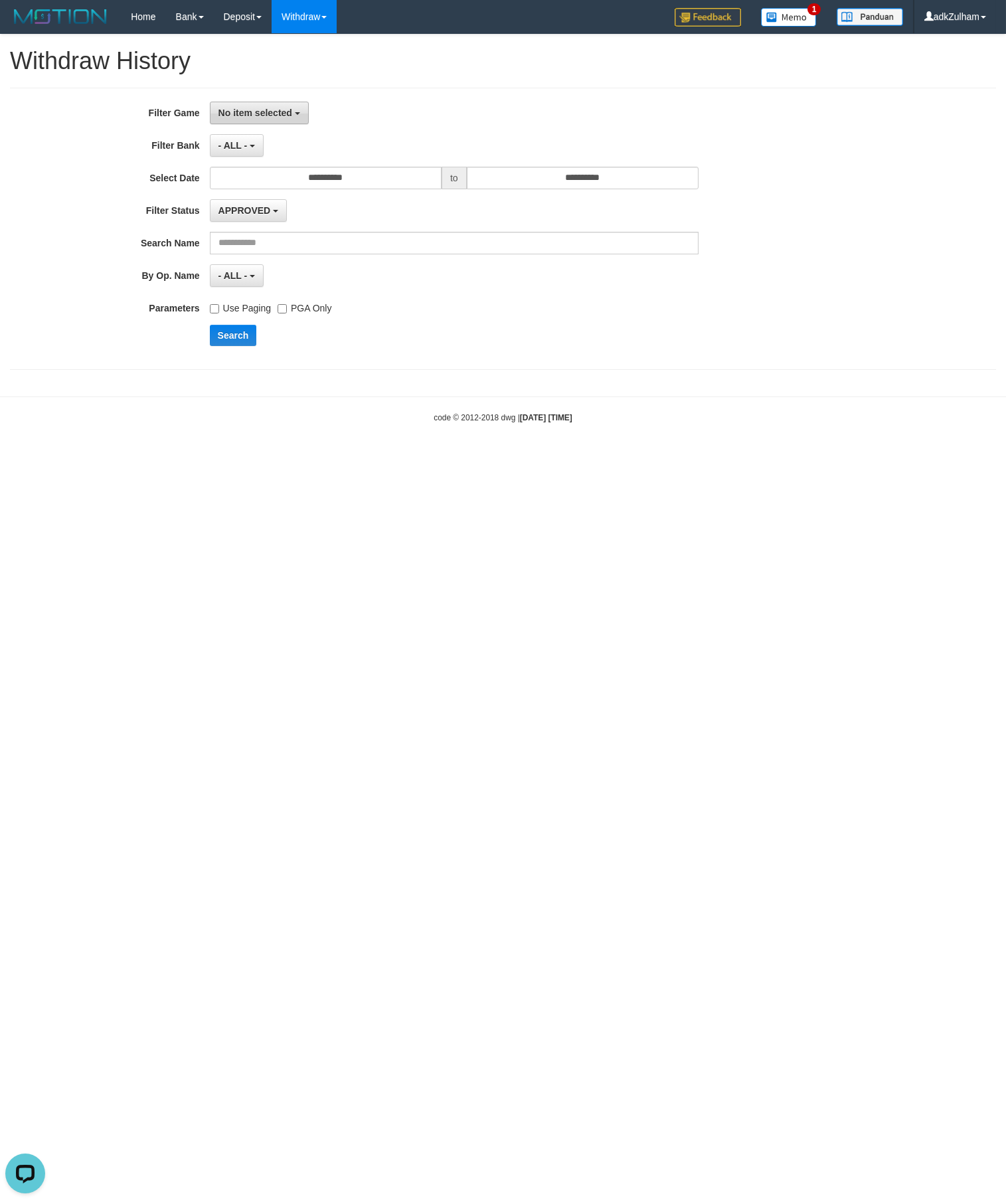 click on "No item selected" at bounding box center (259, 113) 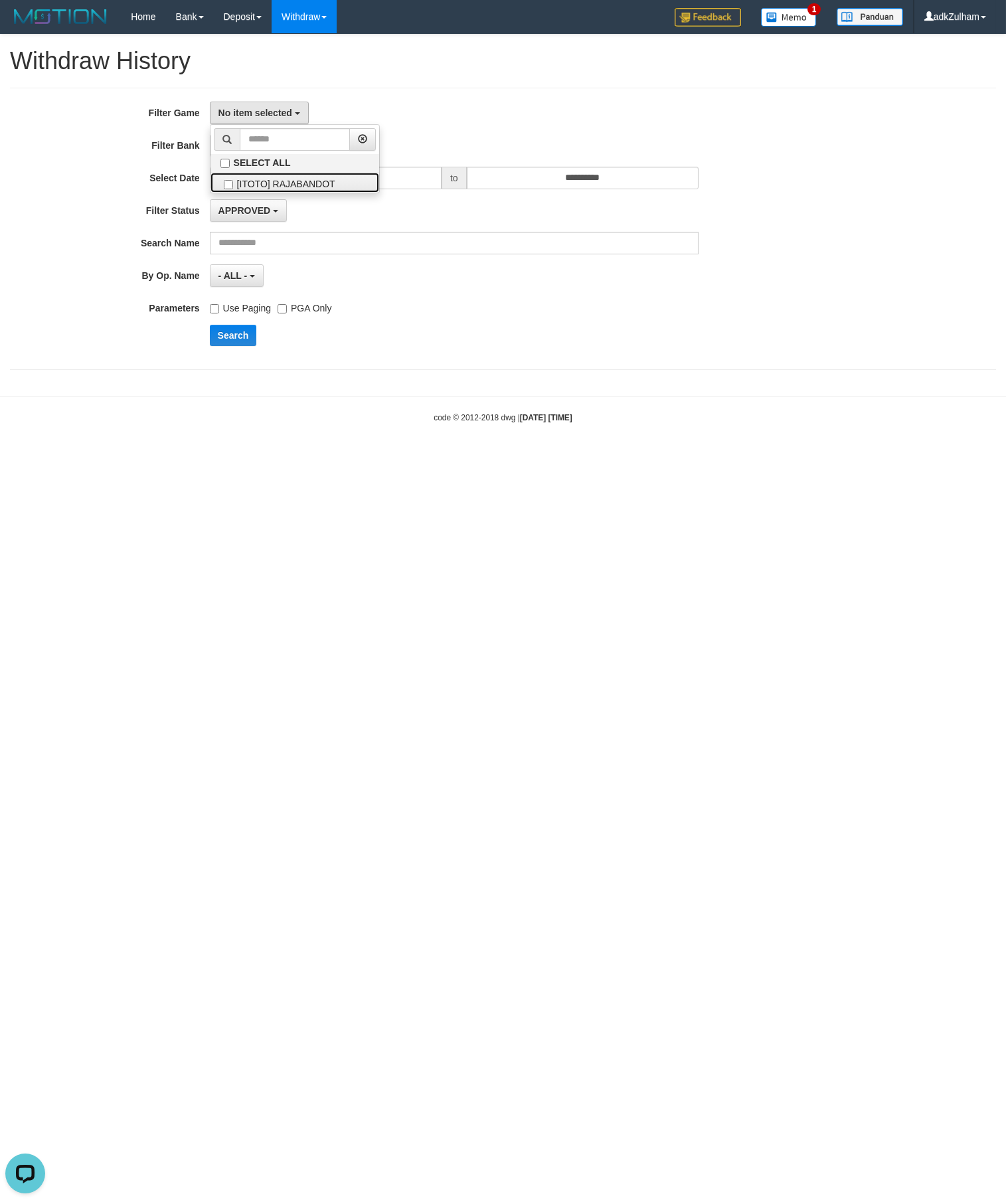 drag, startPoint x: 285, startPoint y: 183, endPoint x: 380, endPoint y: 252, distance: 117.4138 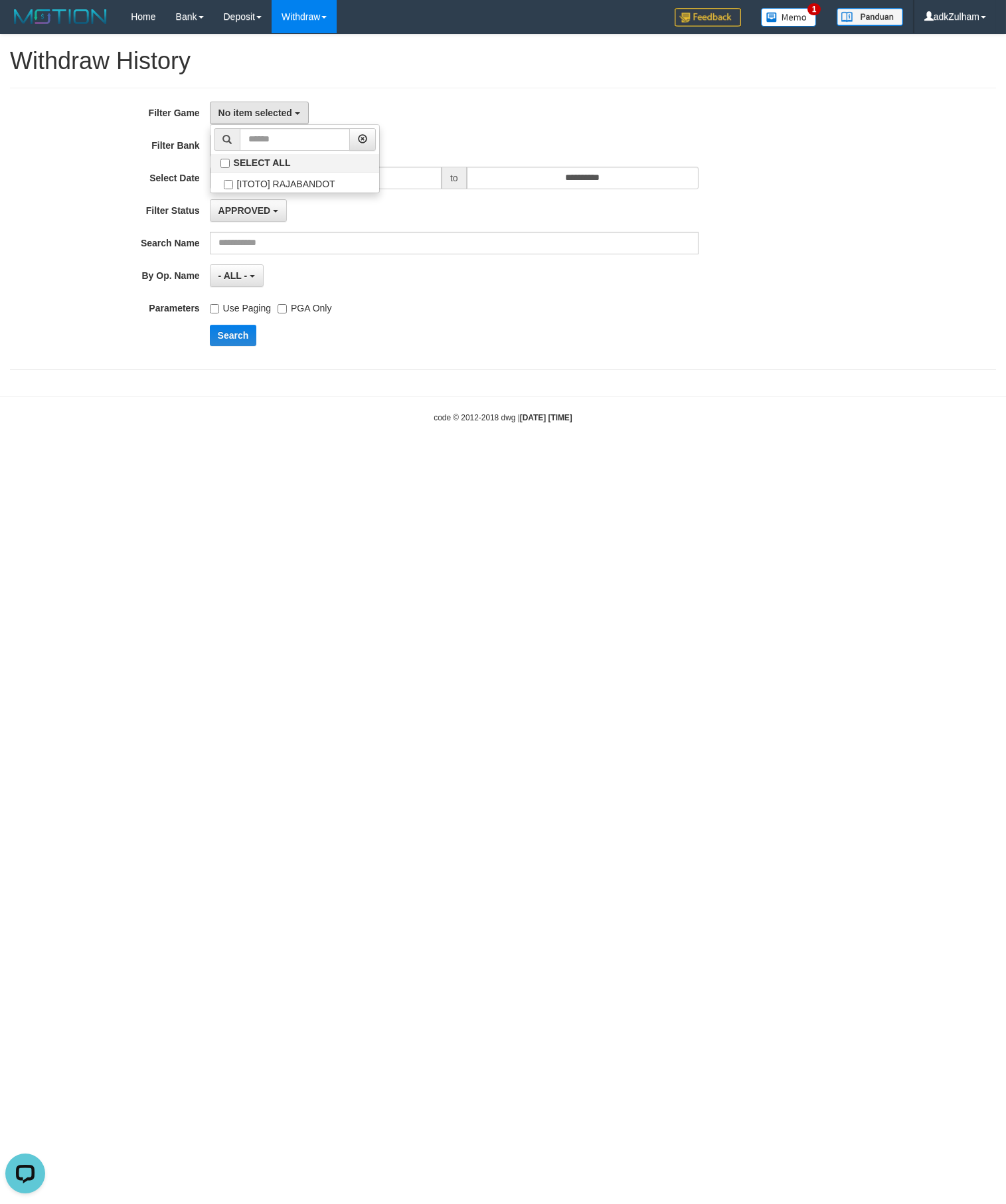 select on "***" 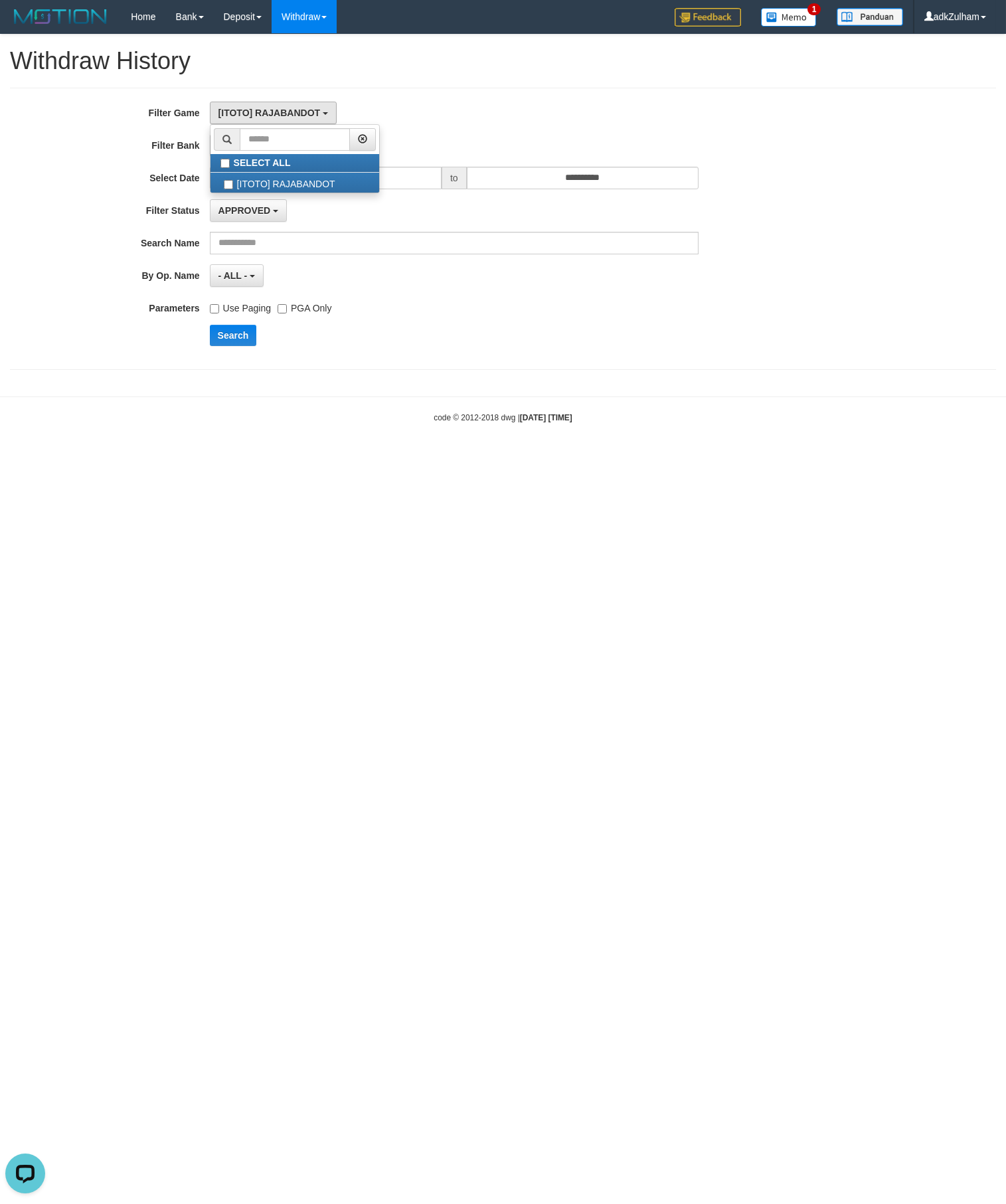 drag, startPoint x: 452, startPoint y: 303, endPoint x: 439, endPoint y: 310, distance: 14.76482 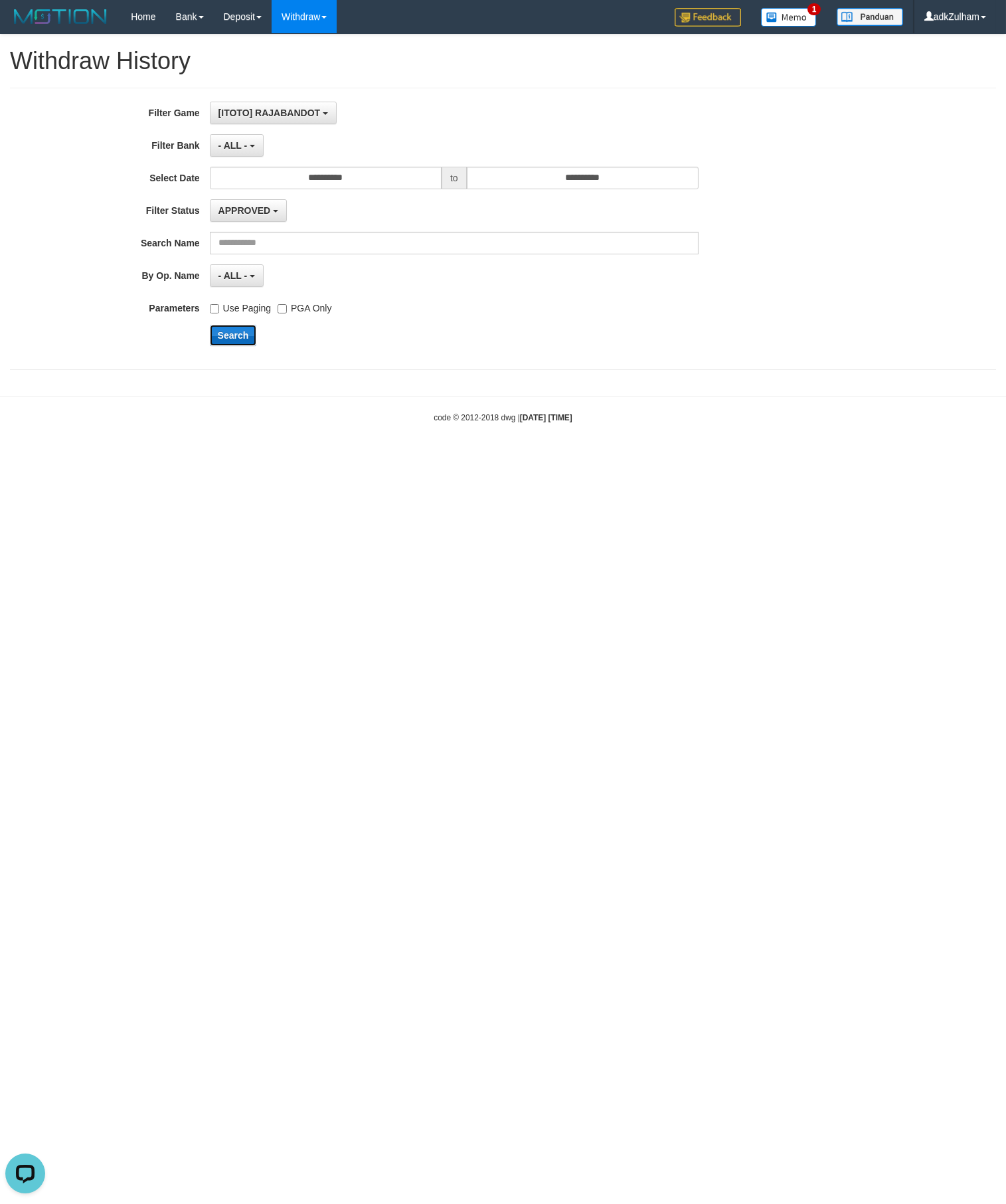 click on "Search" at bounding box center [233, 335] 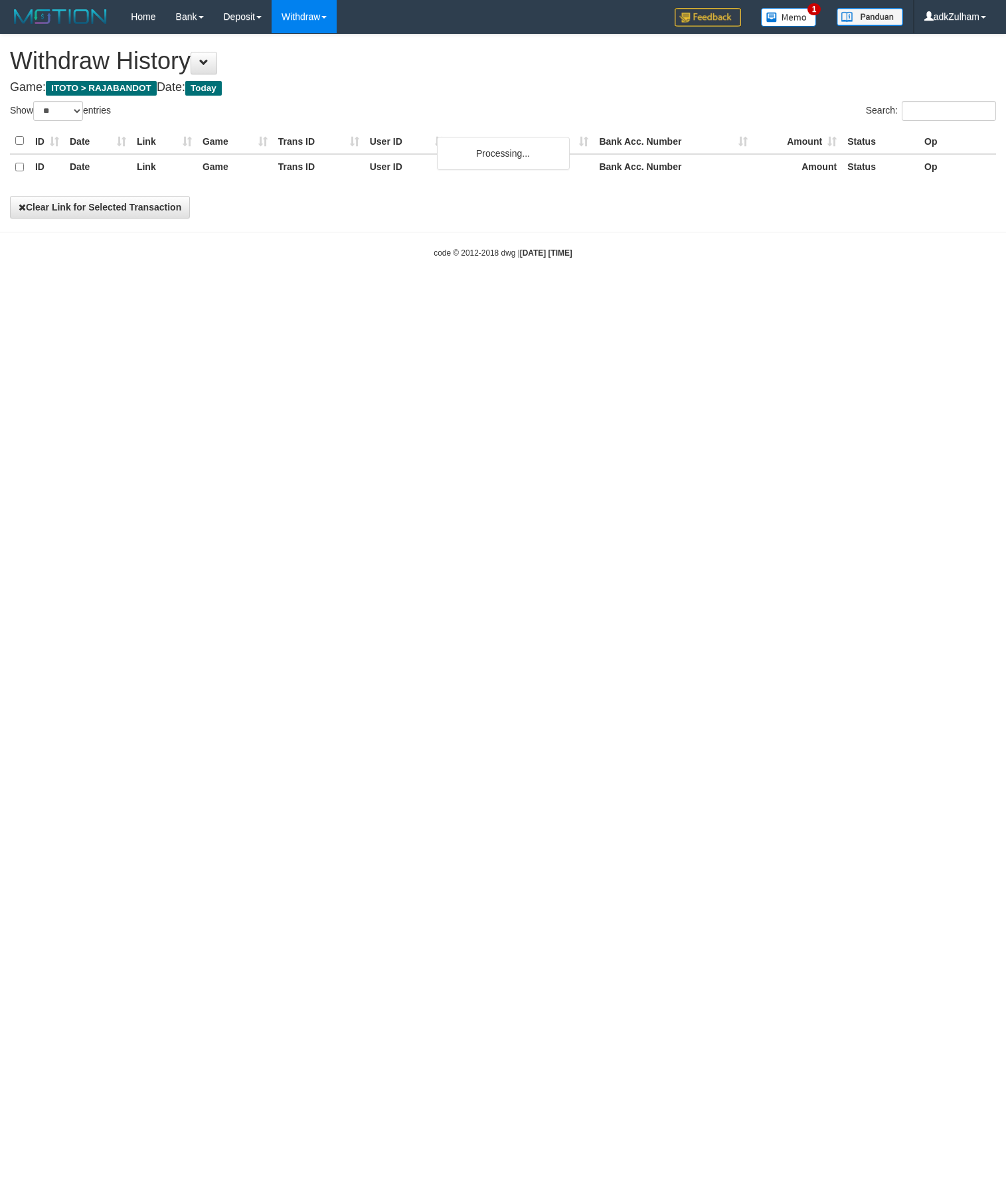 select on "**" 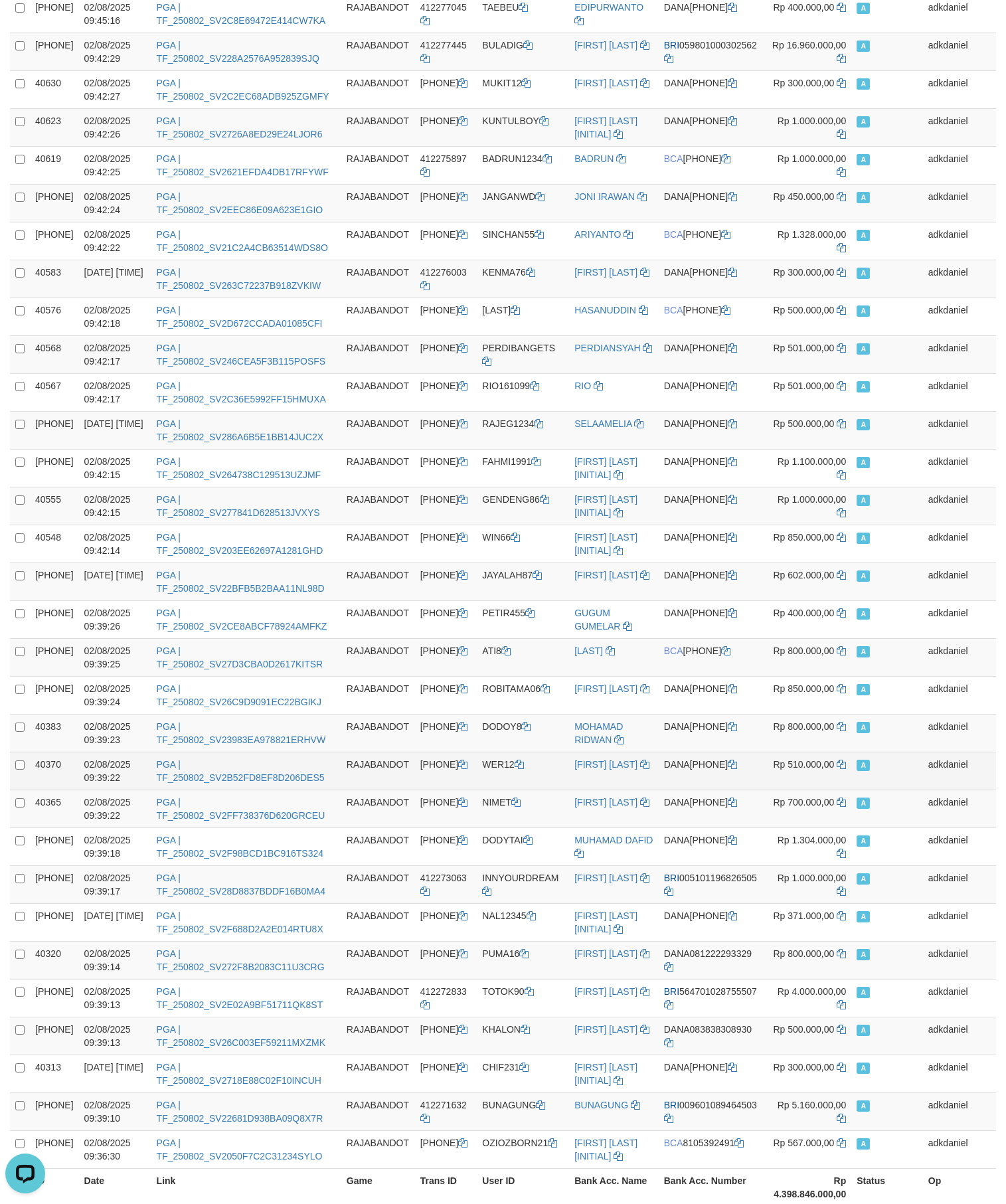 scroll, scrollTop: 1064, scrollLeft: 0, axis: vertical 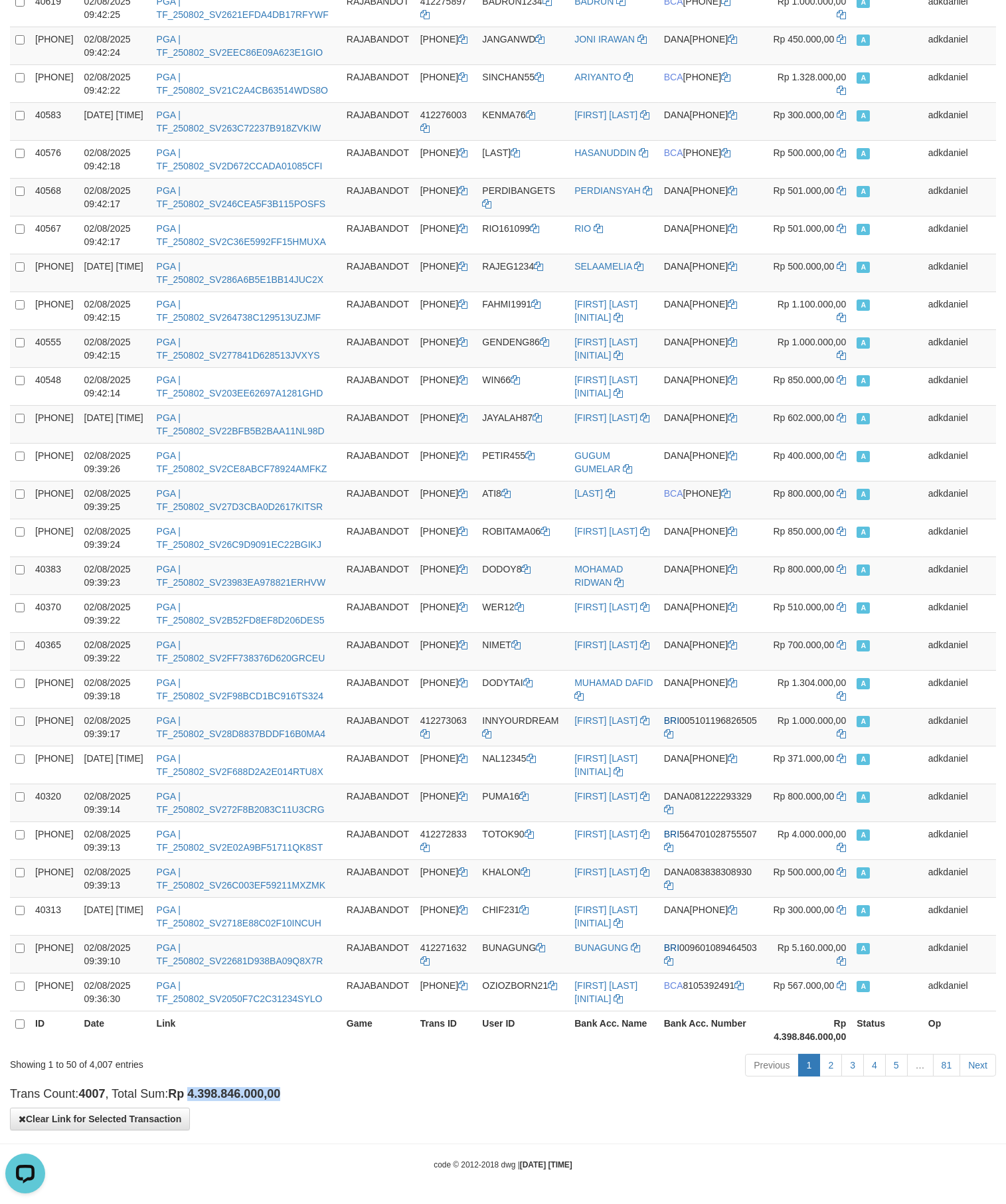 drag, startPoint x: 195, startPoint y: 1092, endPoint x: 290, endPoint y: 1090, distance: 95.02105 